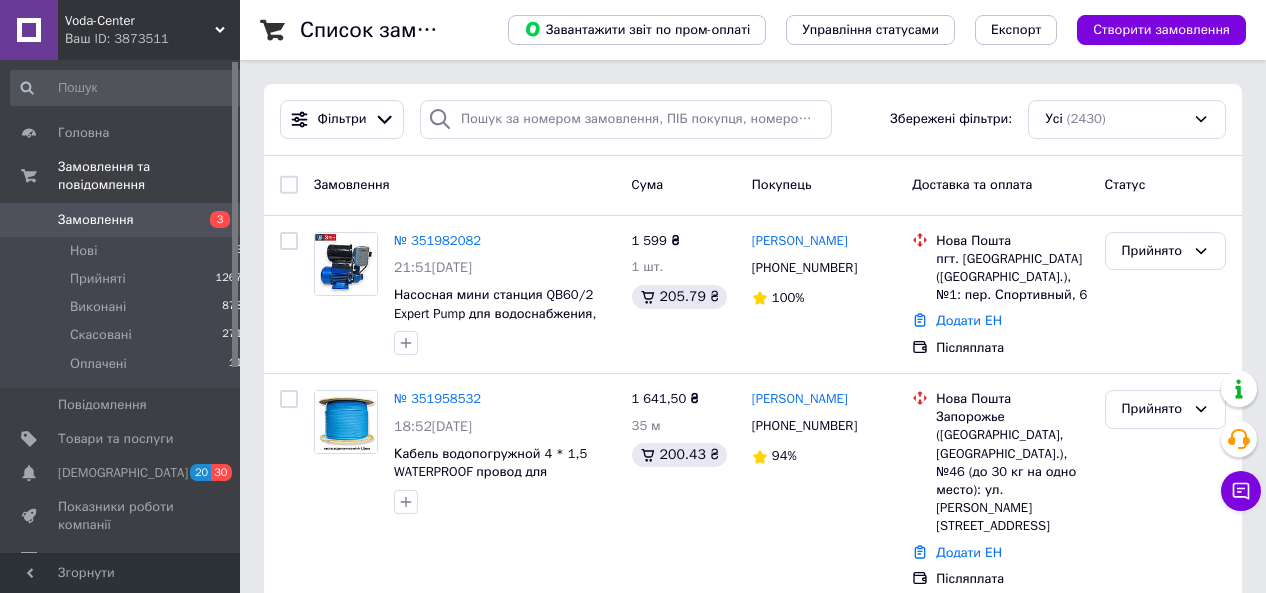 scroll, scrollTop: 0, scrollLeft: 0, axis: both 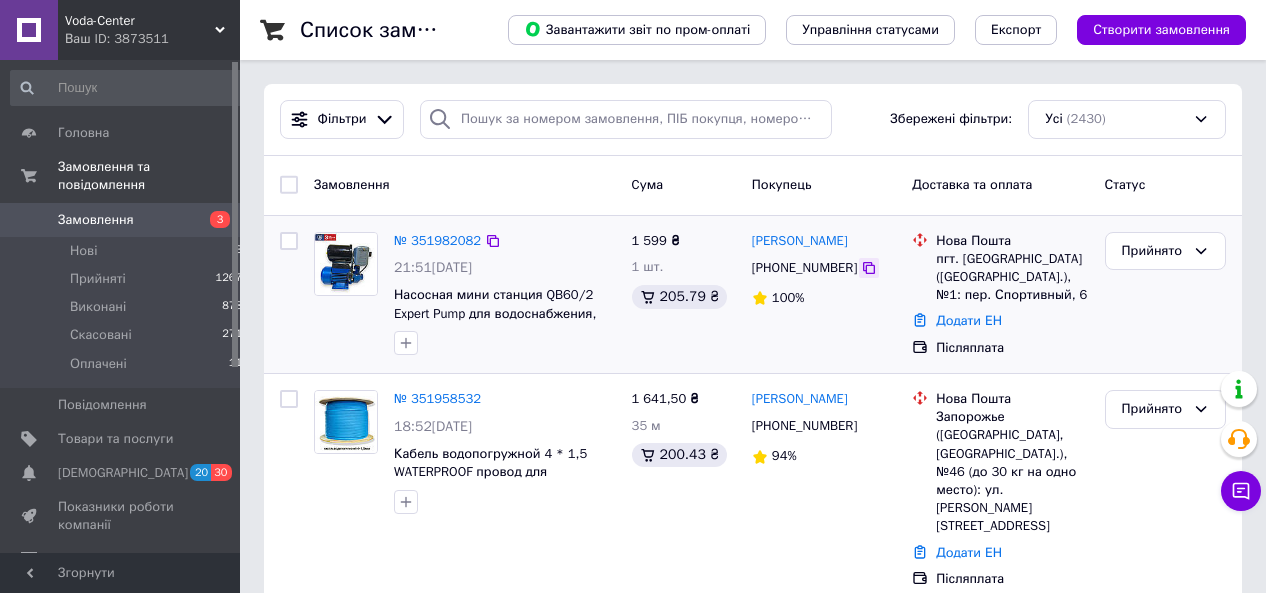 click 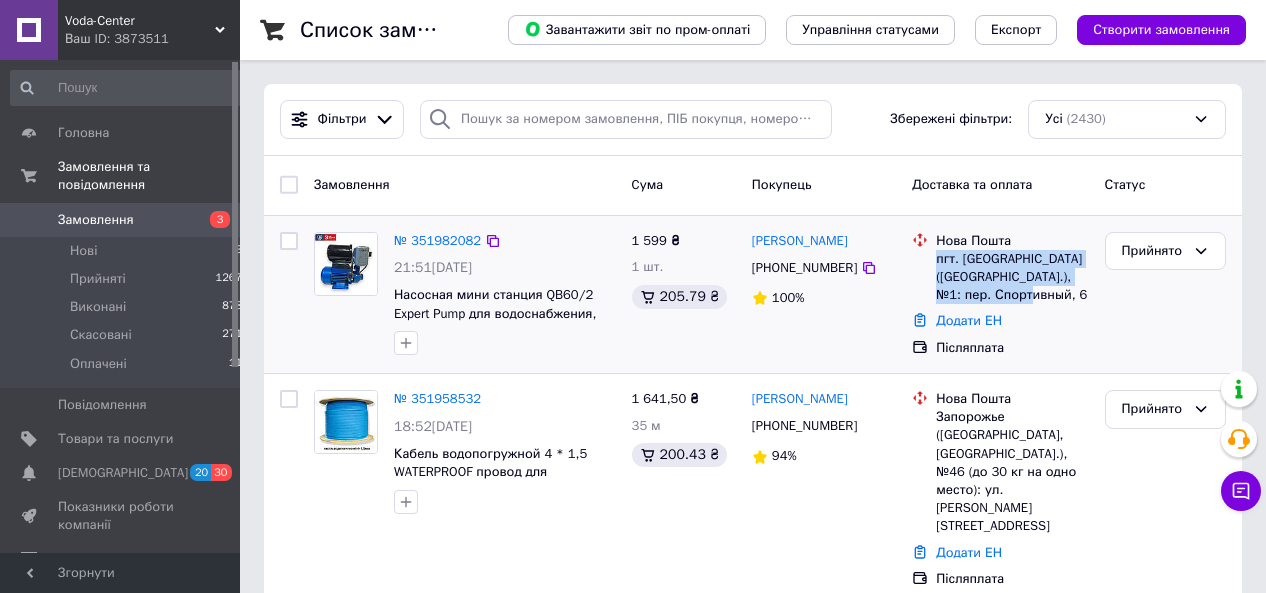 drag, startPoint x: 1066, startPoint y: 294, endPoint x: 936, endPoint y: 259, distance: 134.62912 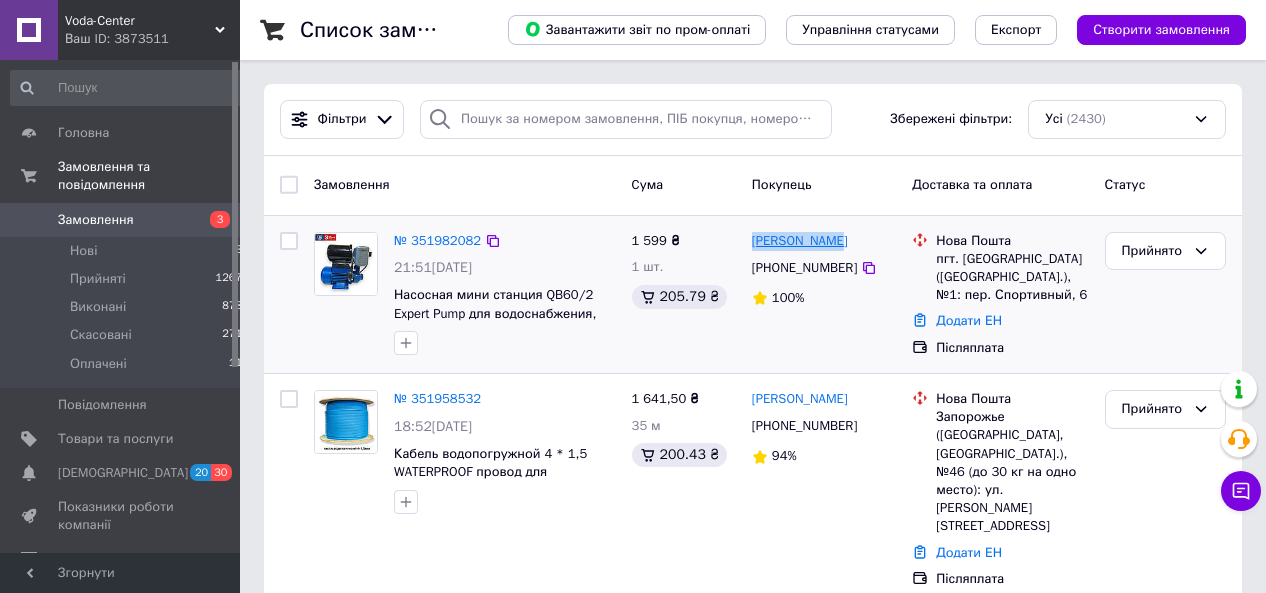 drag, startPoint x: 837, startPoint y: 242, endPoint x: 753, endPoint y: 249, distance: 84.29116 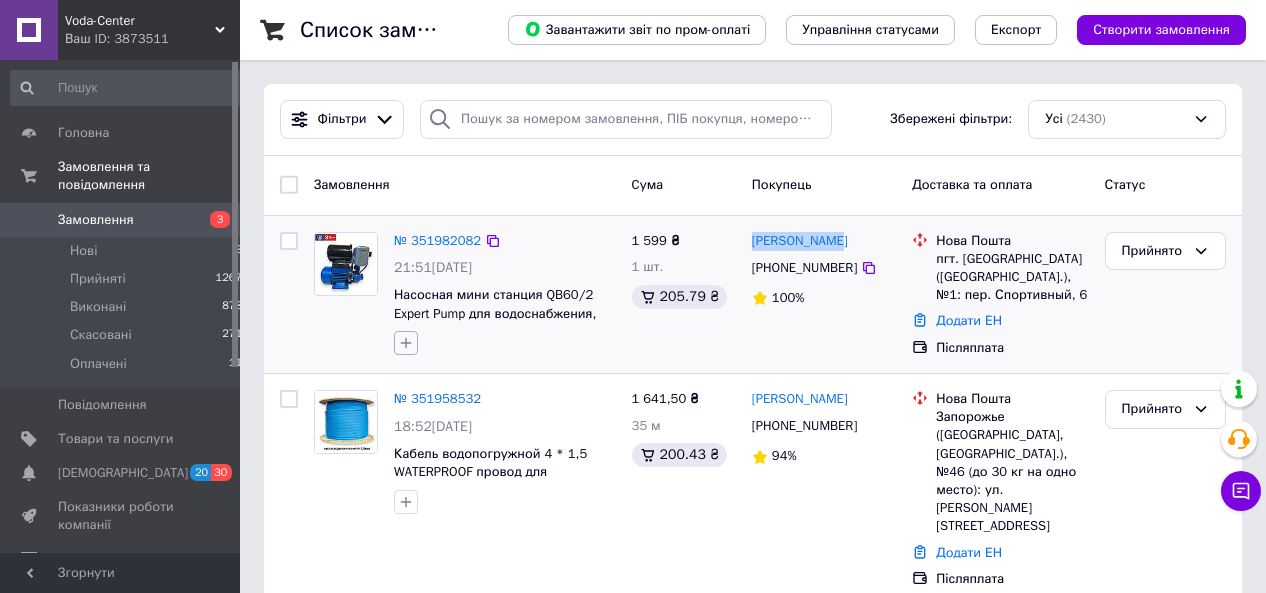 click 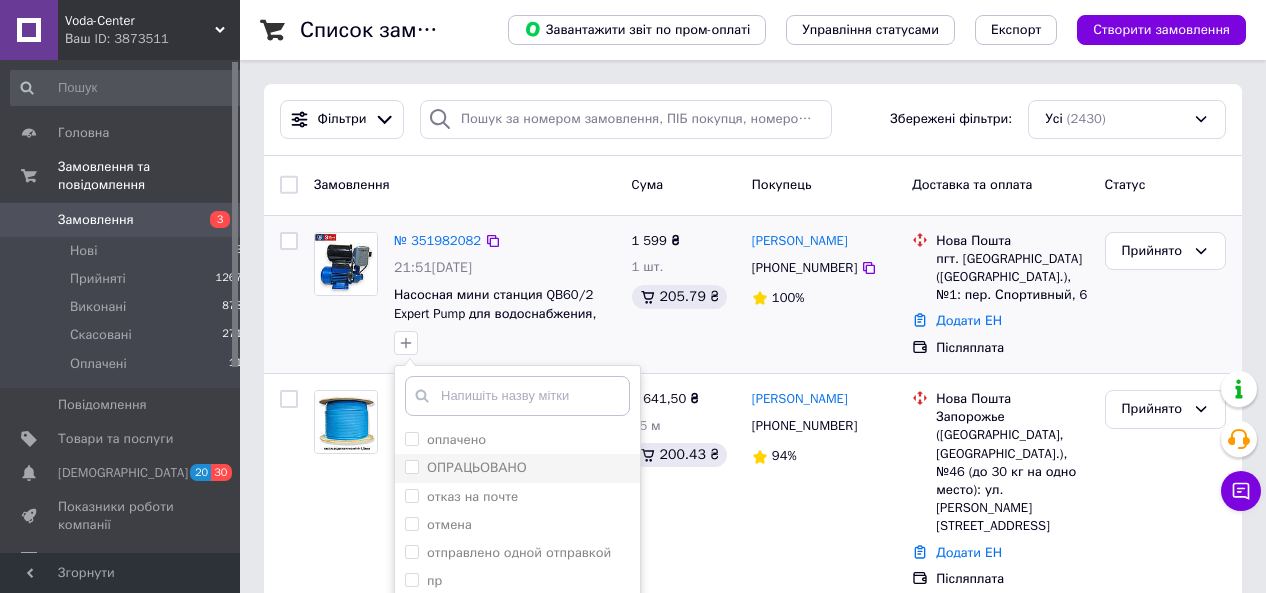 click on "ОПРАЦЬОВАНО" at bounding box center [411, 466] 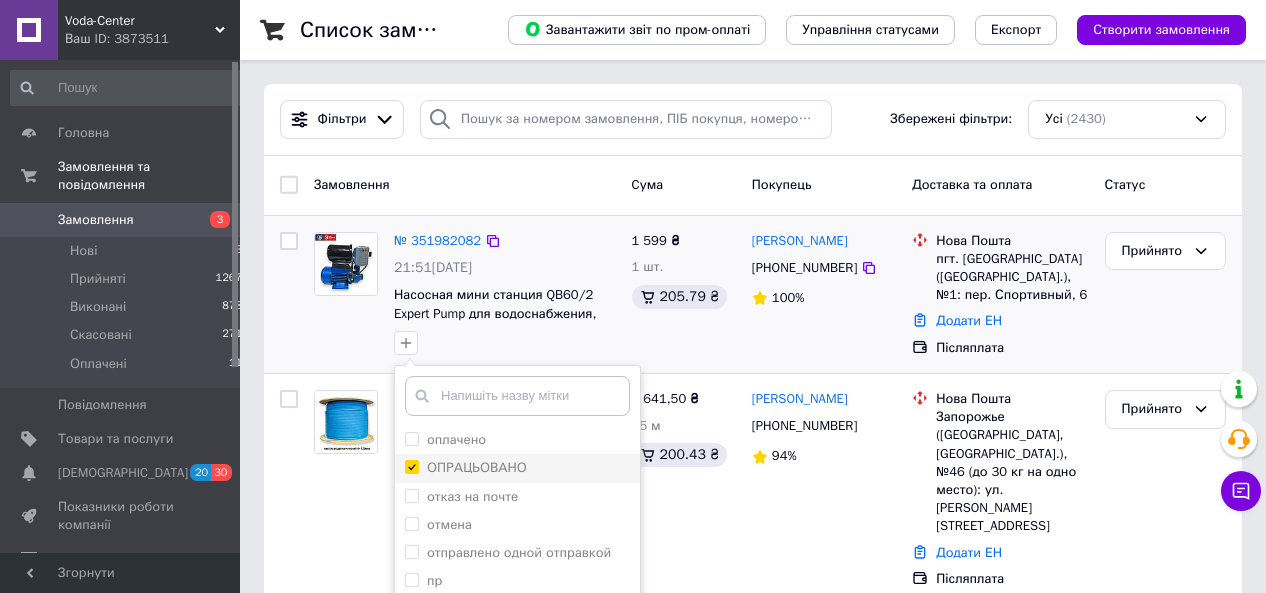 checkbox on "true" 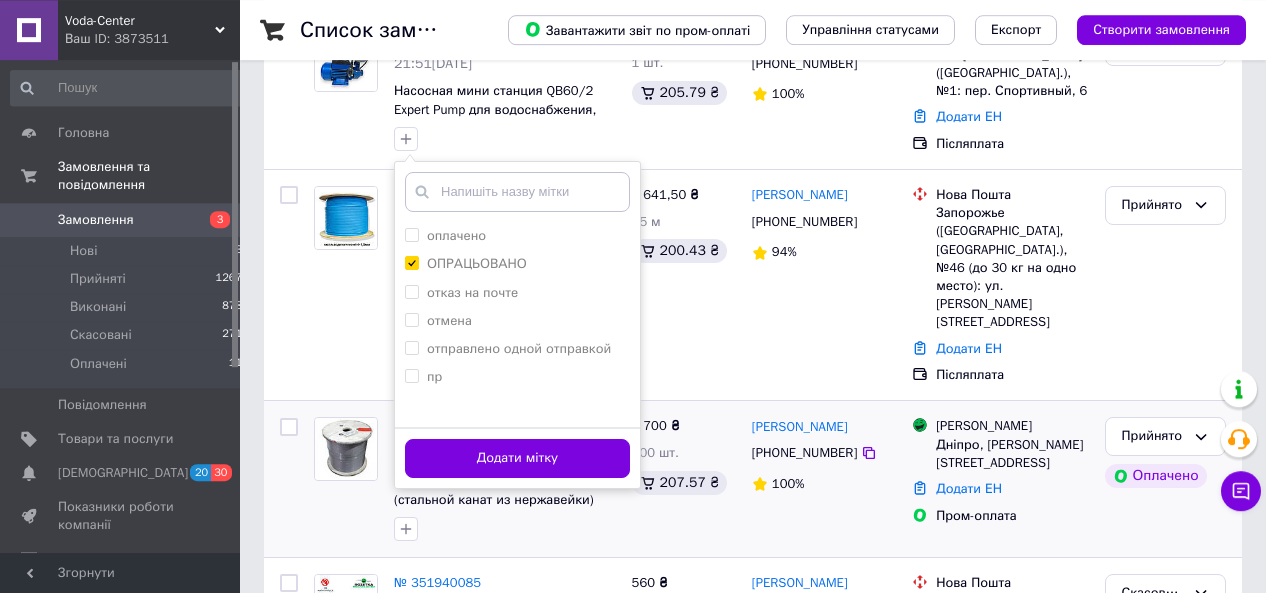 scroll, scrollTop: 208, scrollLeft: 0, axis: vertical 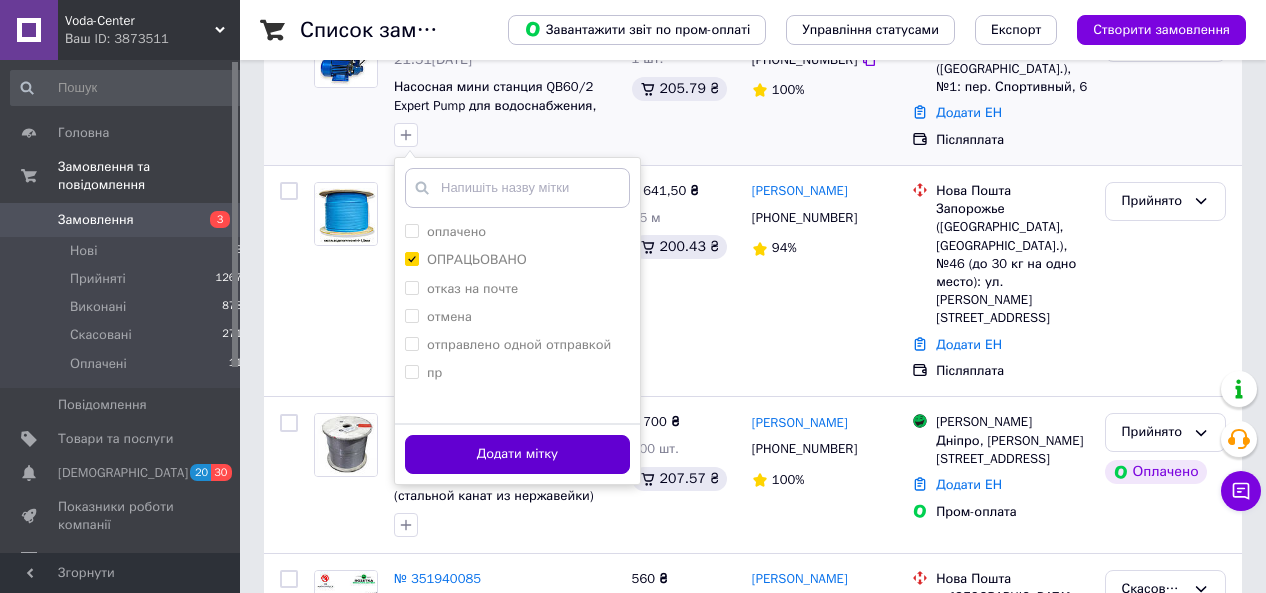 click on "Додати мітку" at bounding box center [517, 454] 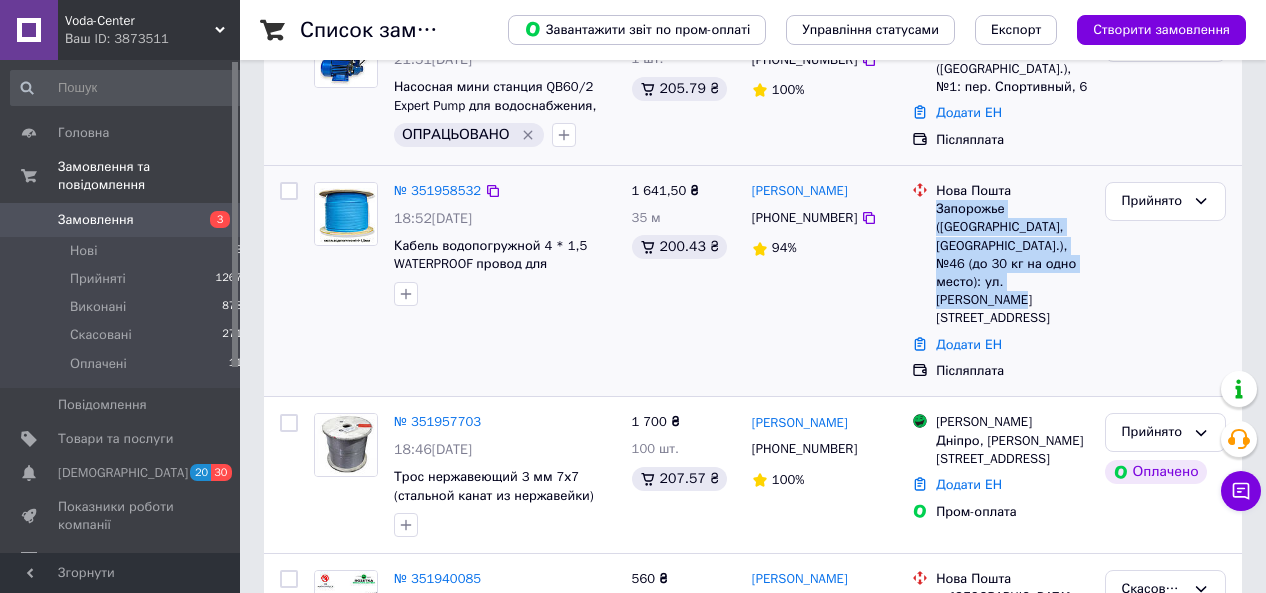 drag, startPoint x: 1065, startPoint y: 286, endPoint x: 935, endPoint y: 207, distance: 152.12166 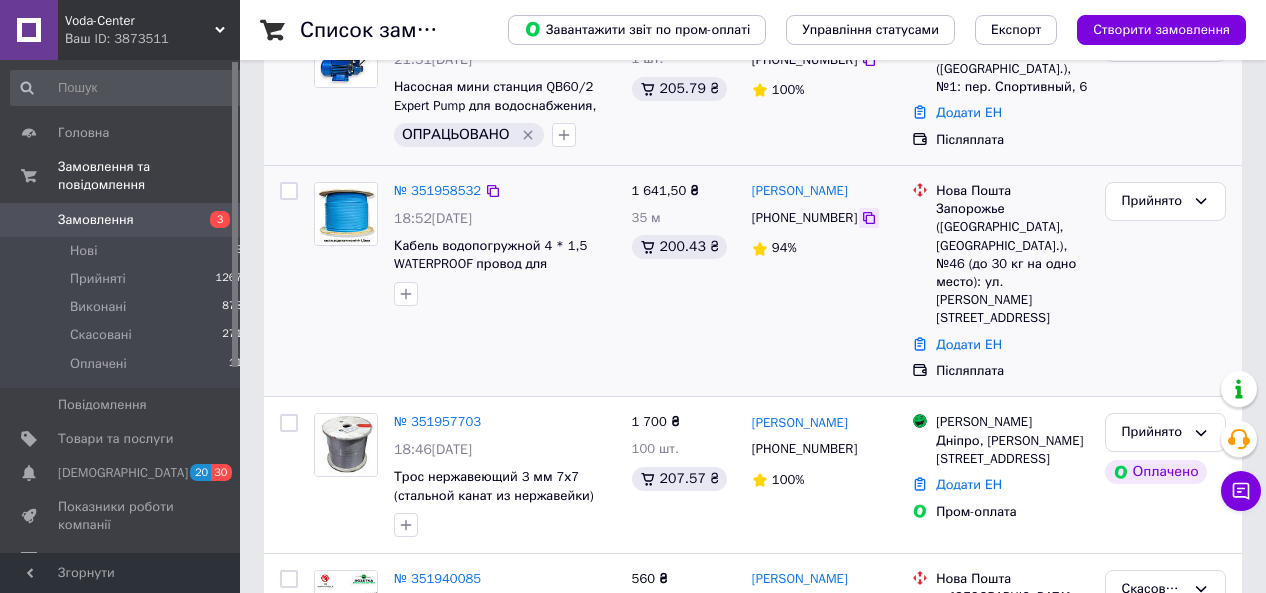 click 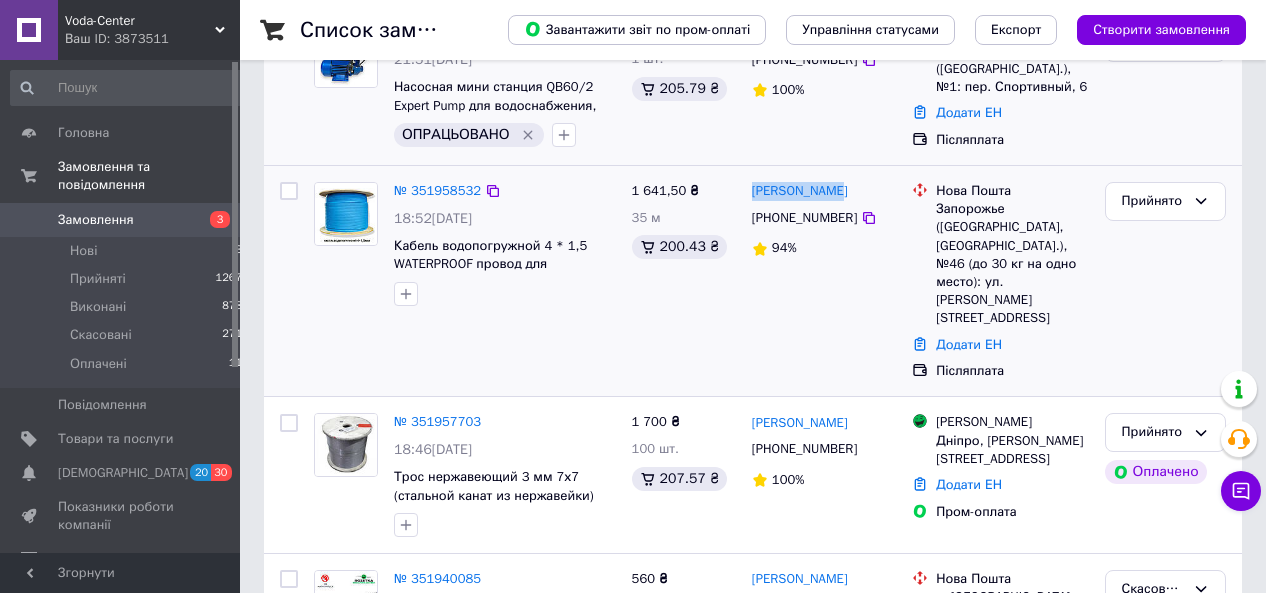 drag, startPoint x: 818, startPoint y: 195, endPoint x: 747, endPoint y: 195, distance: 71 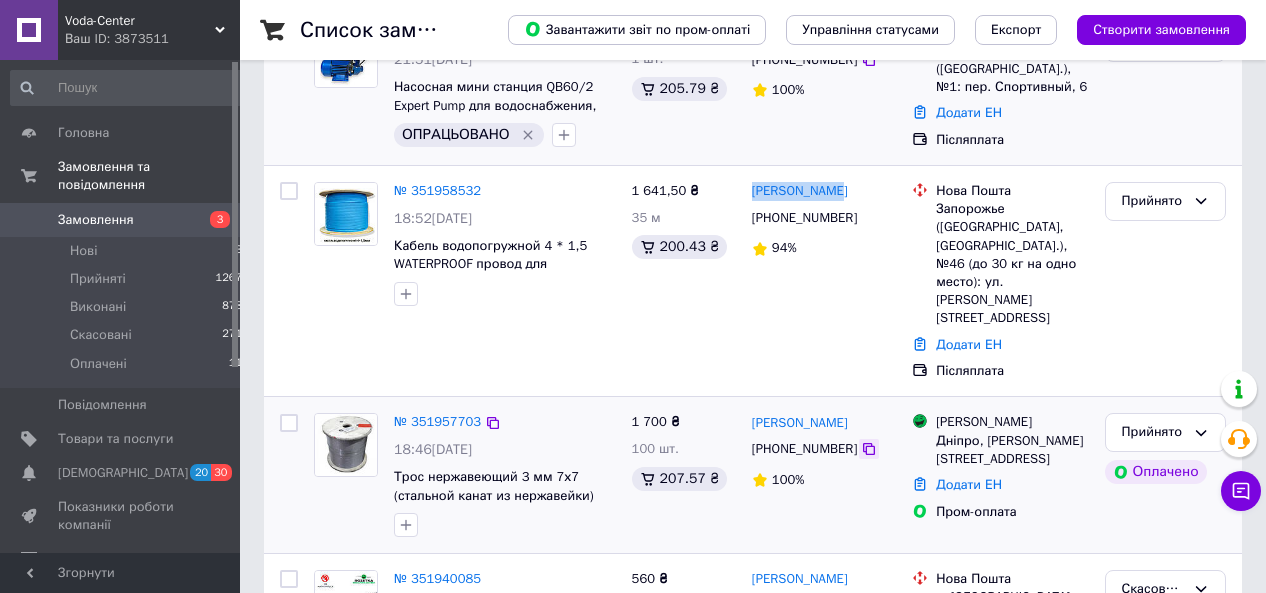 click 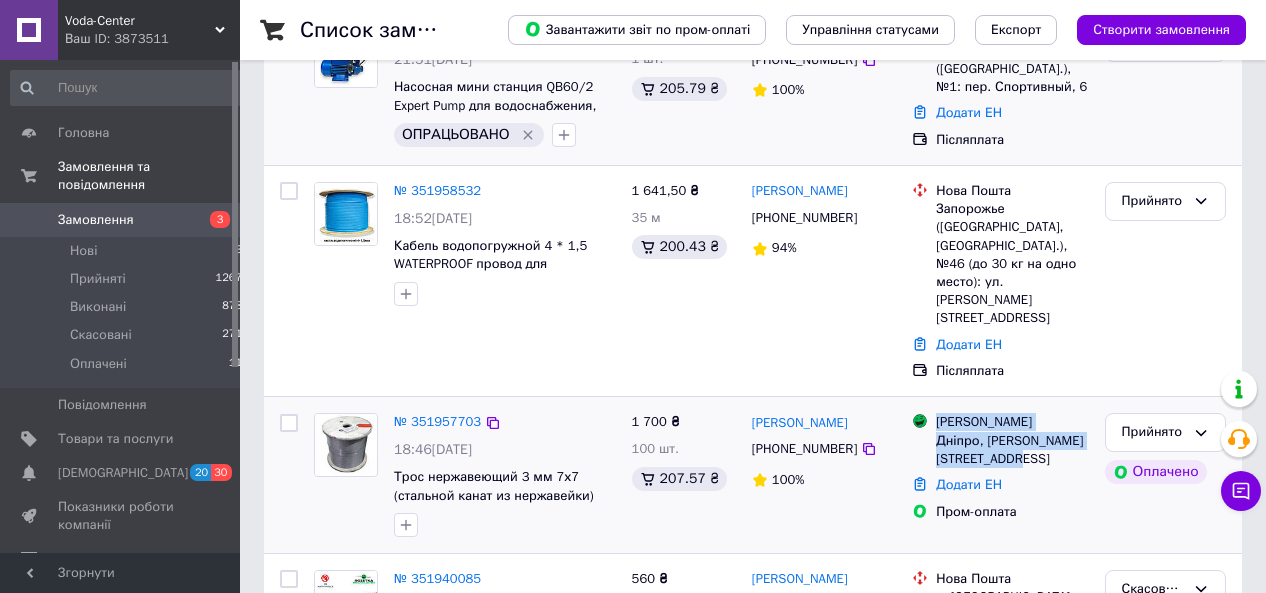 drag, startPoint x: 1051, startPoint y: 425, endPoint x: 931, endPoint y: 408, distance: 121.19818 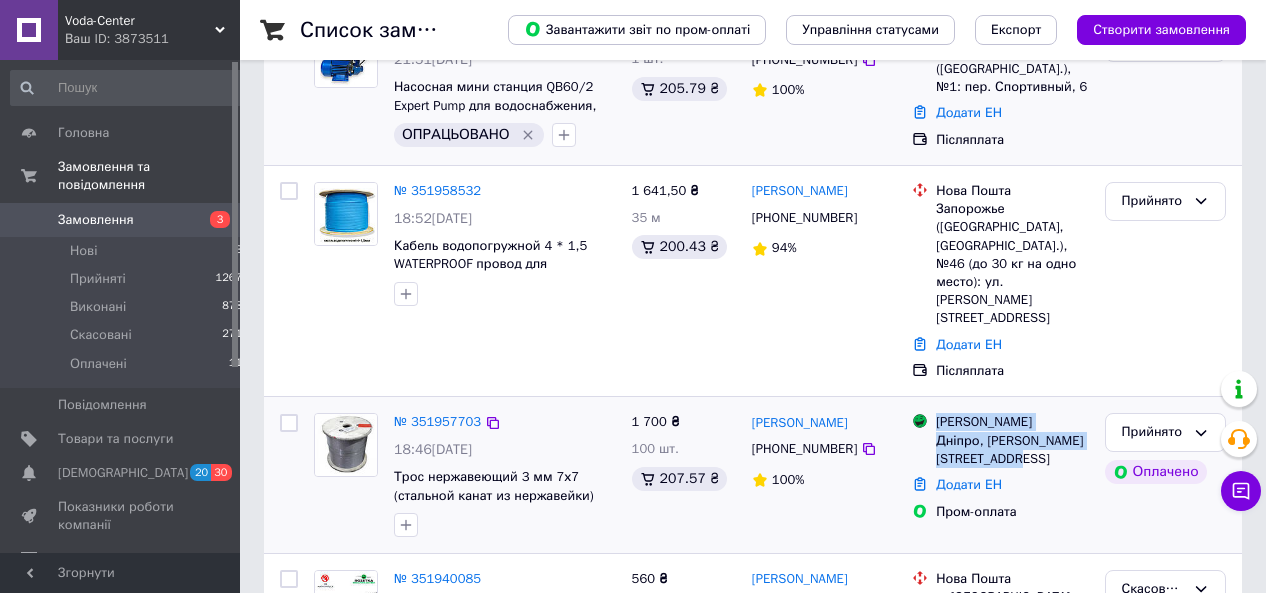 drag, startPoint x: 813, startPoint y: 393, endPoint x: 749, endPoint y: 393, distance: 64 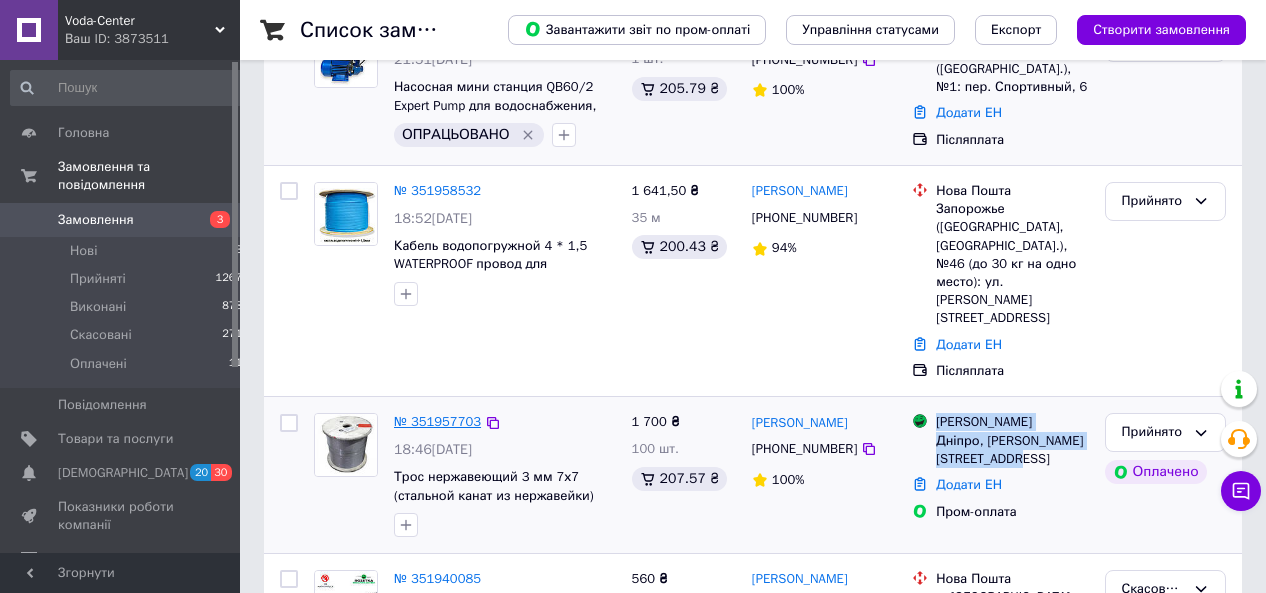 click on "№ 351957703" at bounding box center (437, 421) 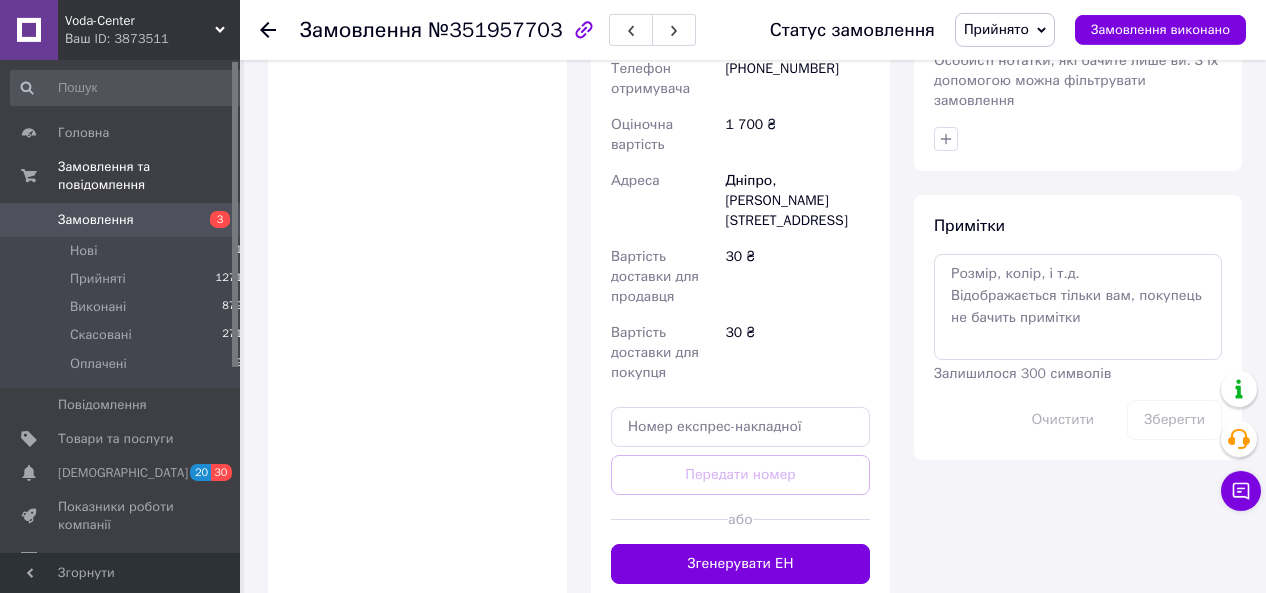 scroll, scrollTop: 1144, scrollLeft: 0, axis: vertical 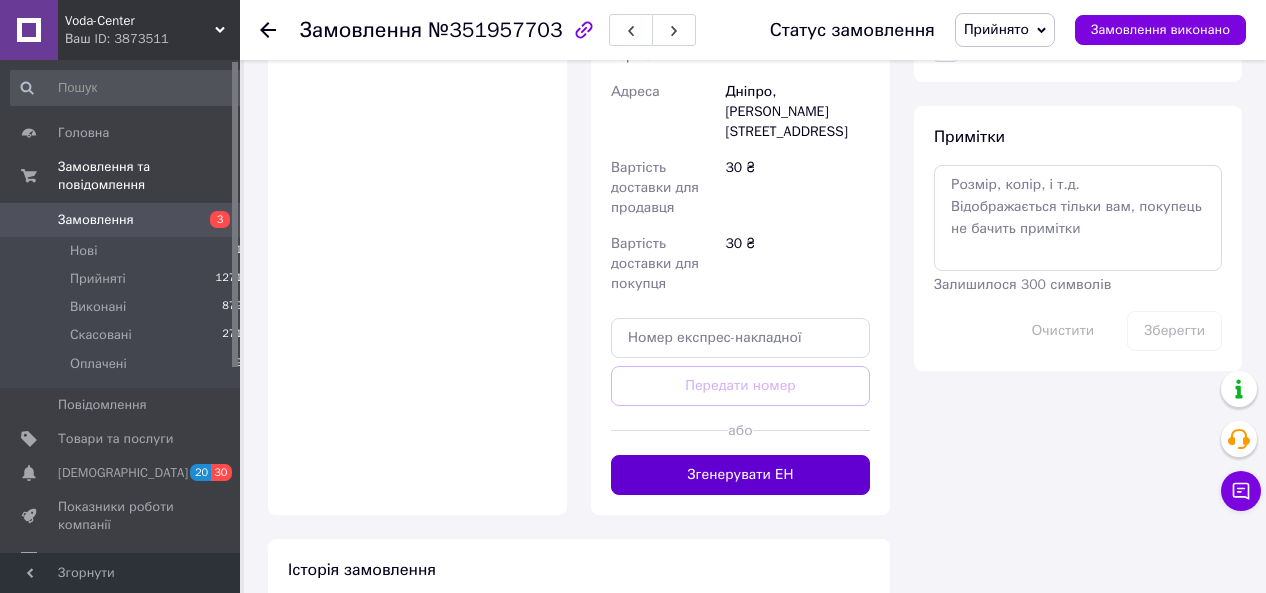 click on "Згенерувати ЕН" at bounding box center (740, 475) 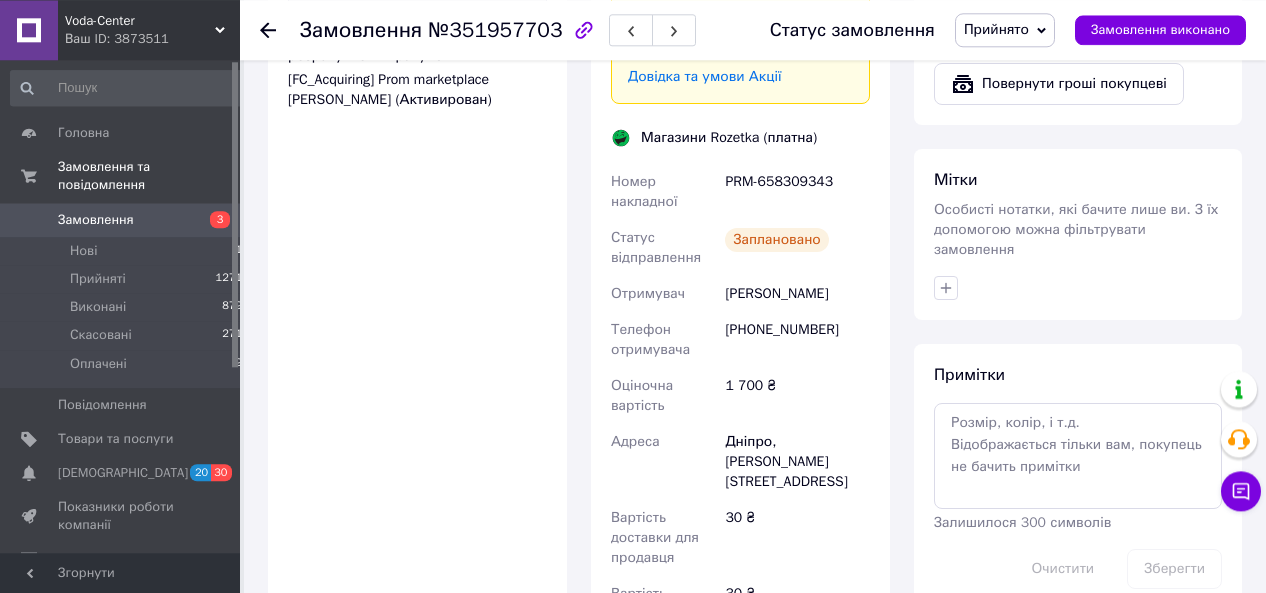 scroll, scrollTop: 728, scrollLeft: 0, axis: vertical 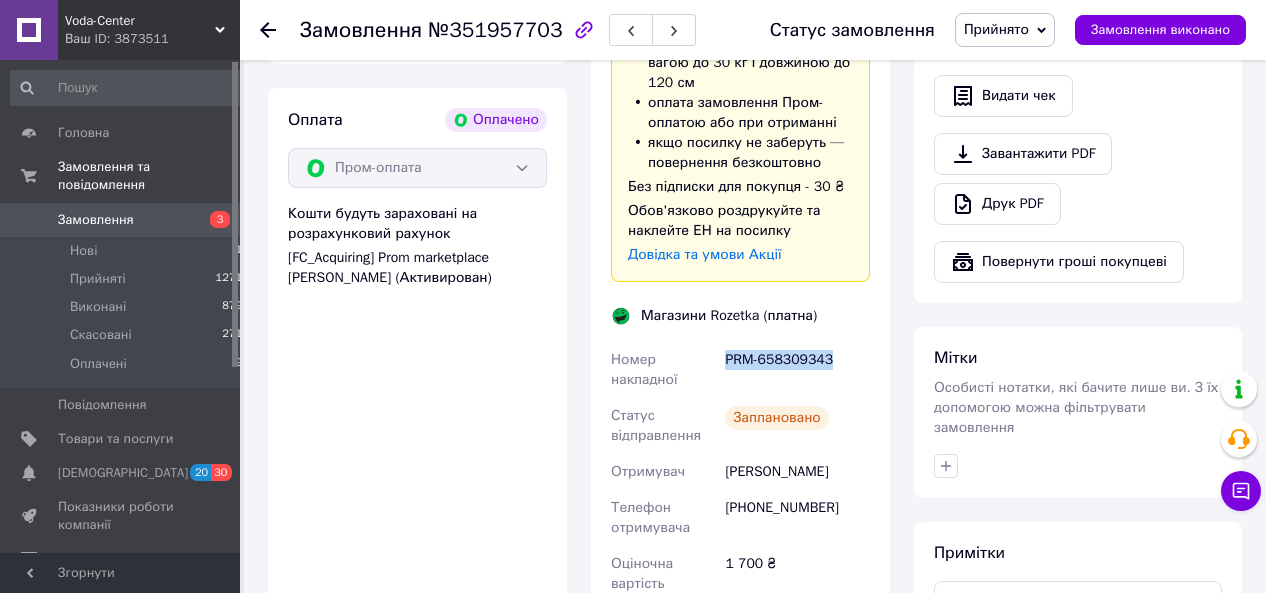 drag, startPoint x: 831, startPoint y: 362, endPoint x: 727, endPoint y: 362, distance: 104 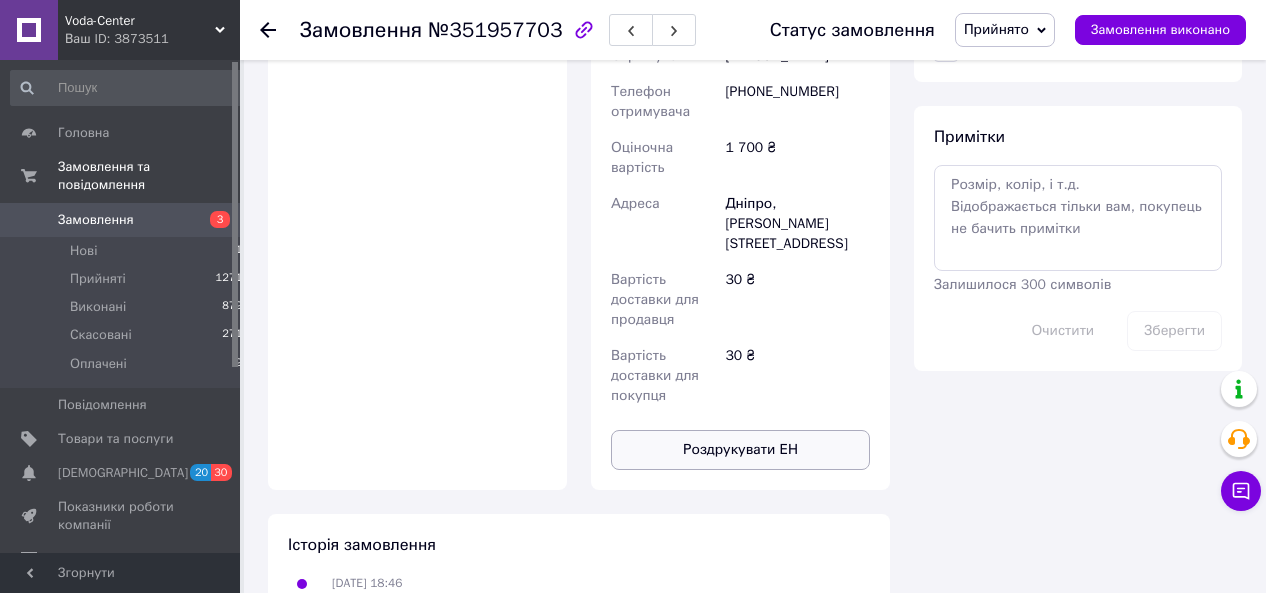click on "Роздрукувати ЕН" at bounding box center [740, 450] 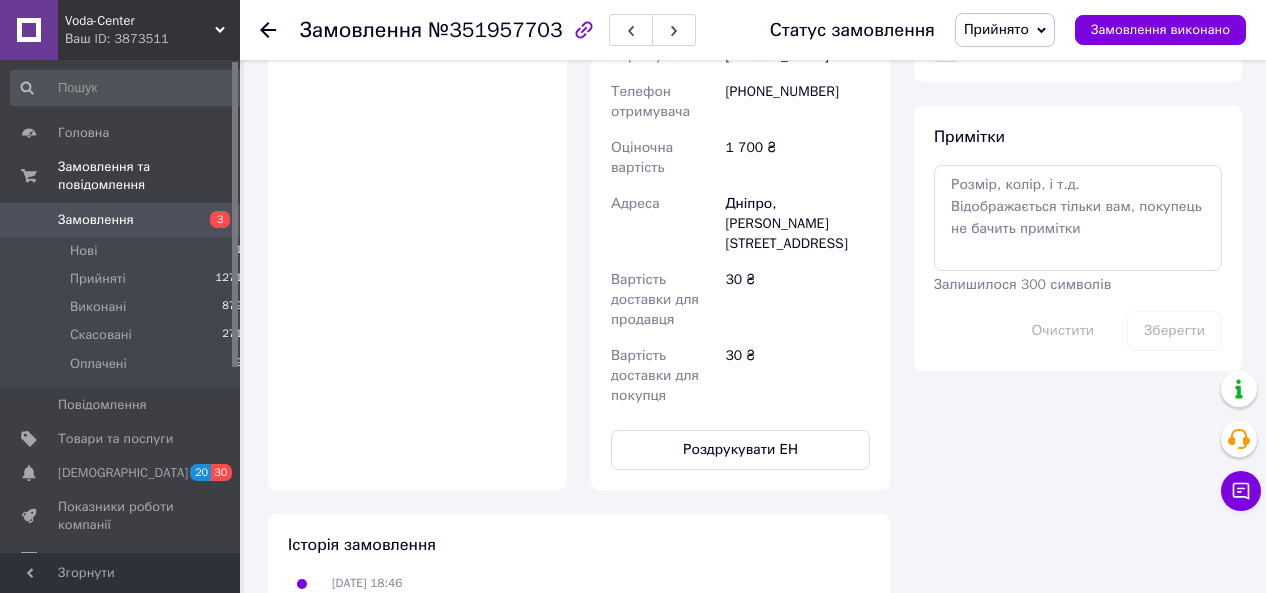 click on "Замовлення" at bounding box center (96, 220) 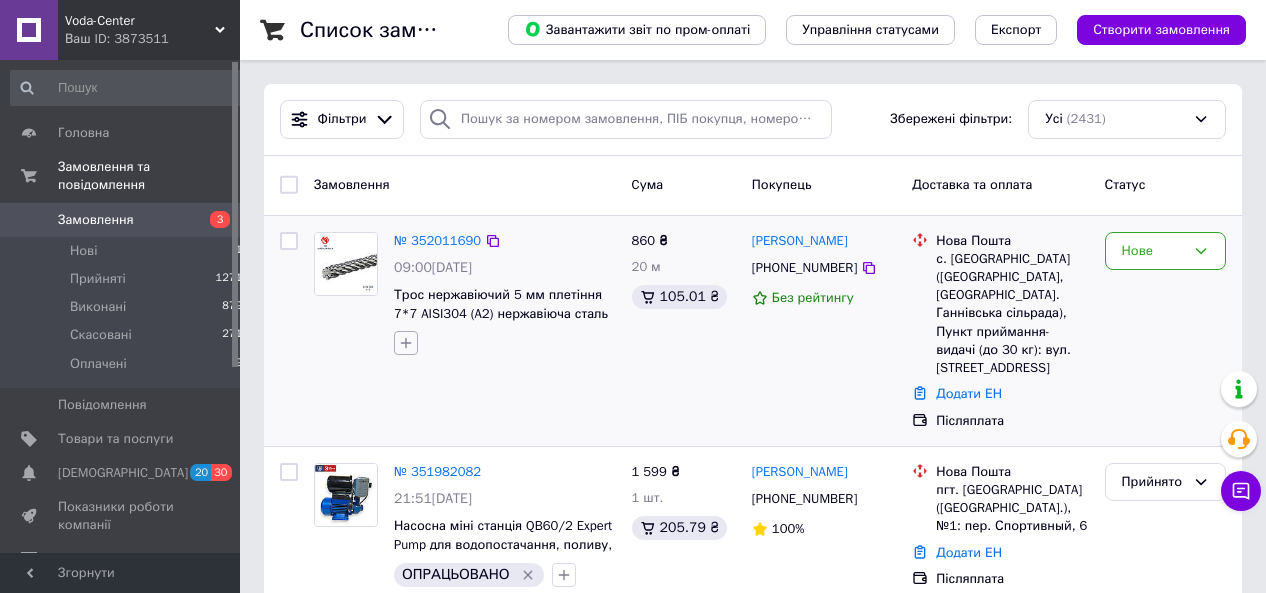 click 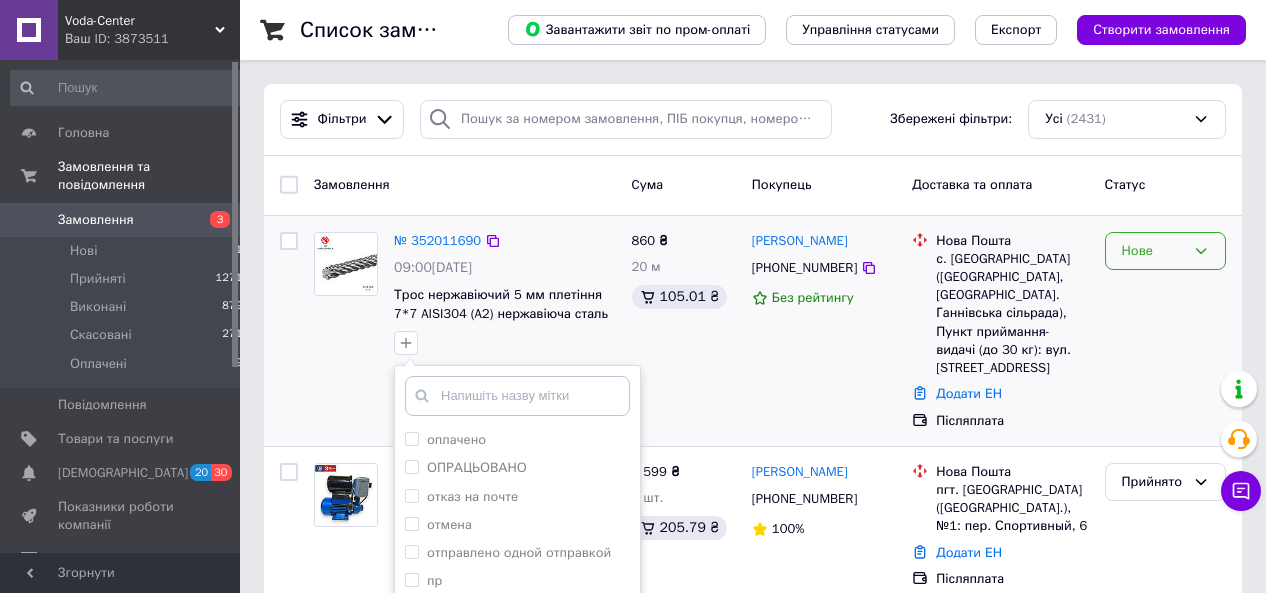 click on "Нове" at bounding box center (1165, 251) 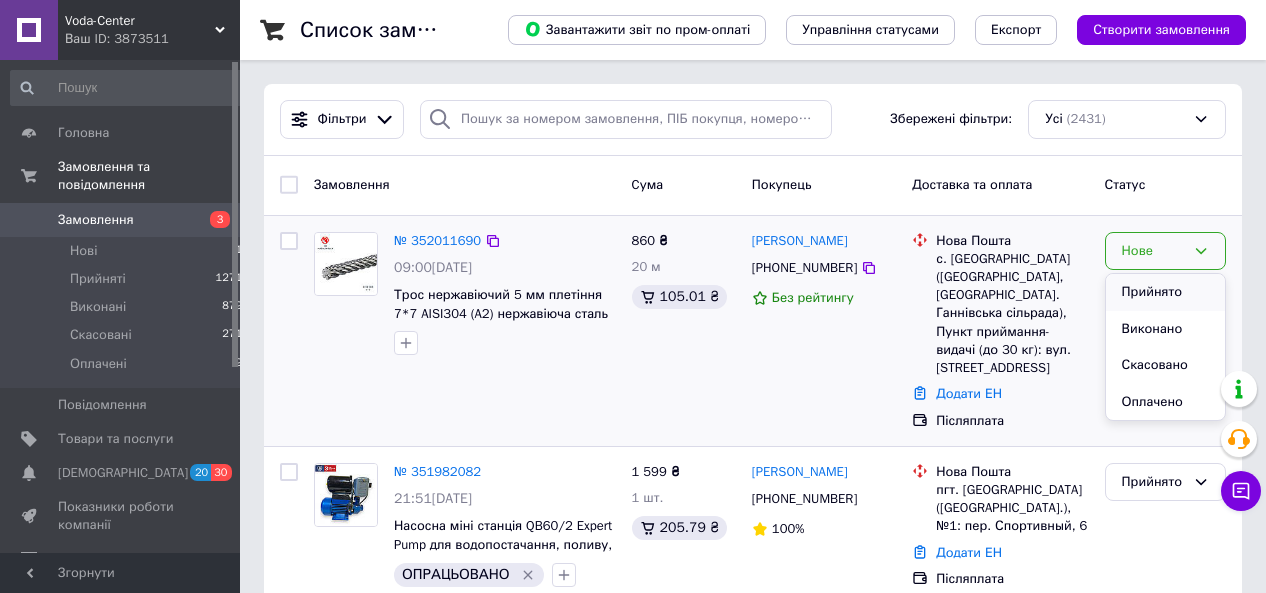 click on "Прийнято" at bounding box center [1165, 292] 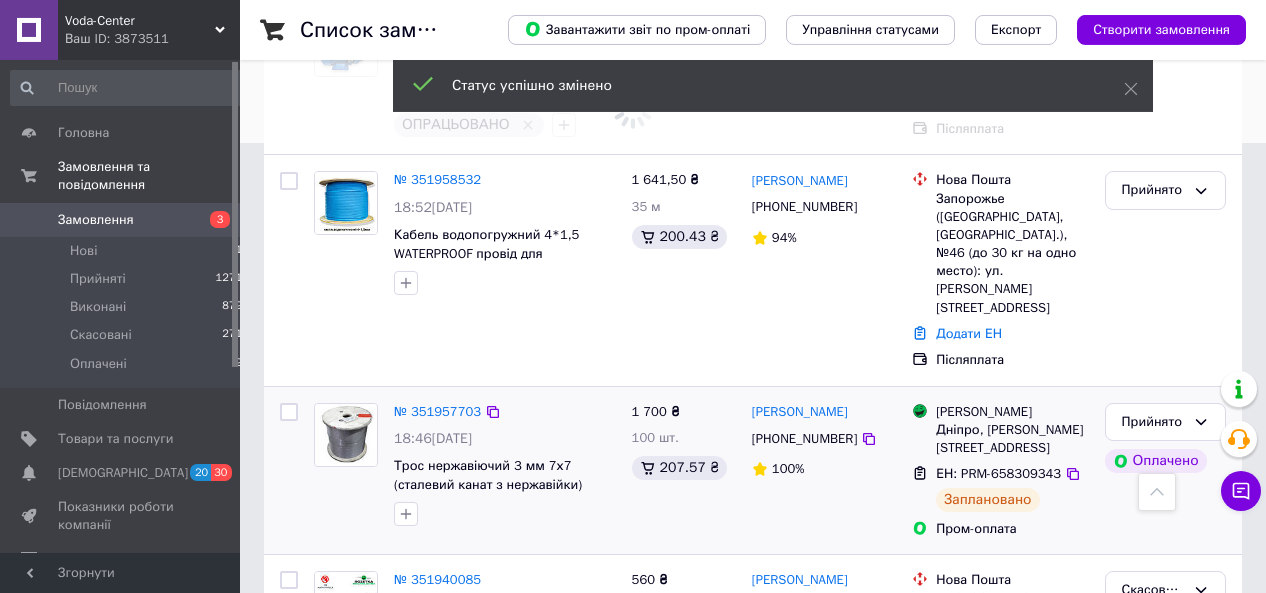 scroll, scrollTop: 520, scrollLeft: 0, axis: vertical 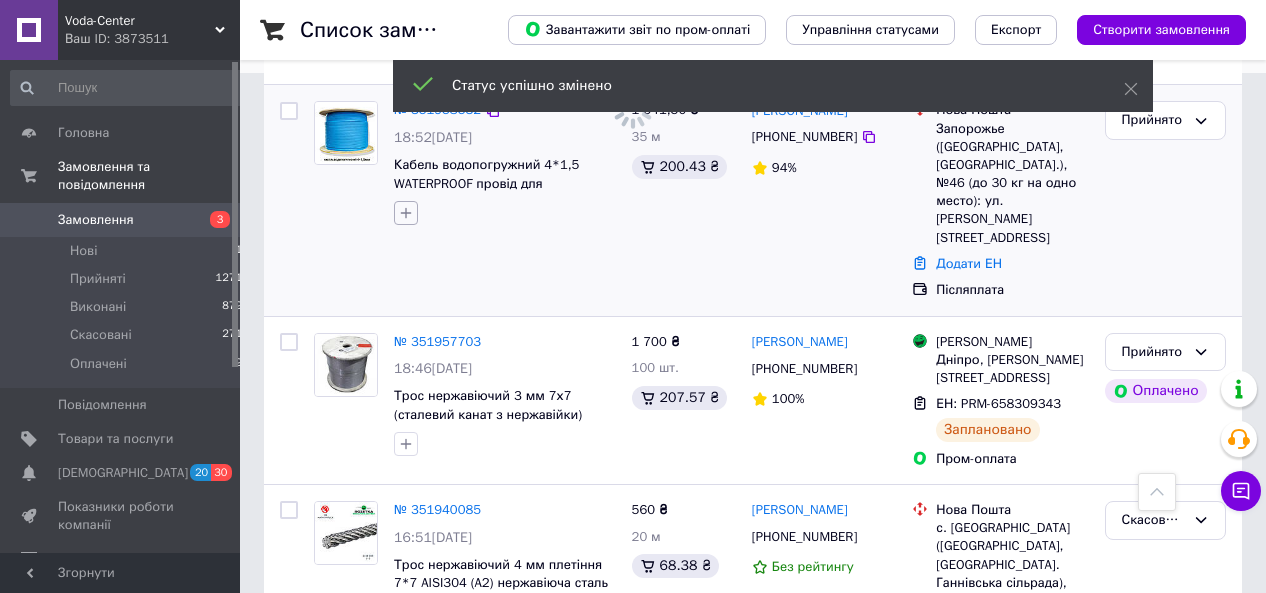 click 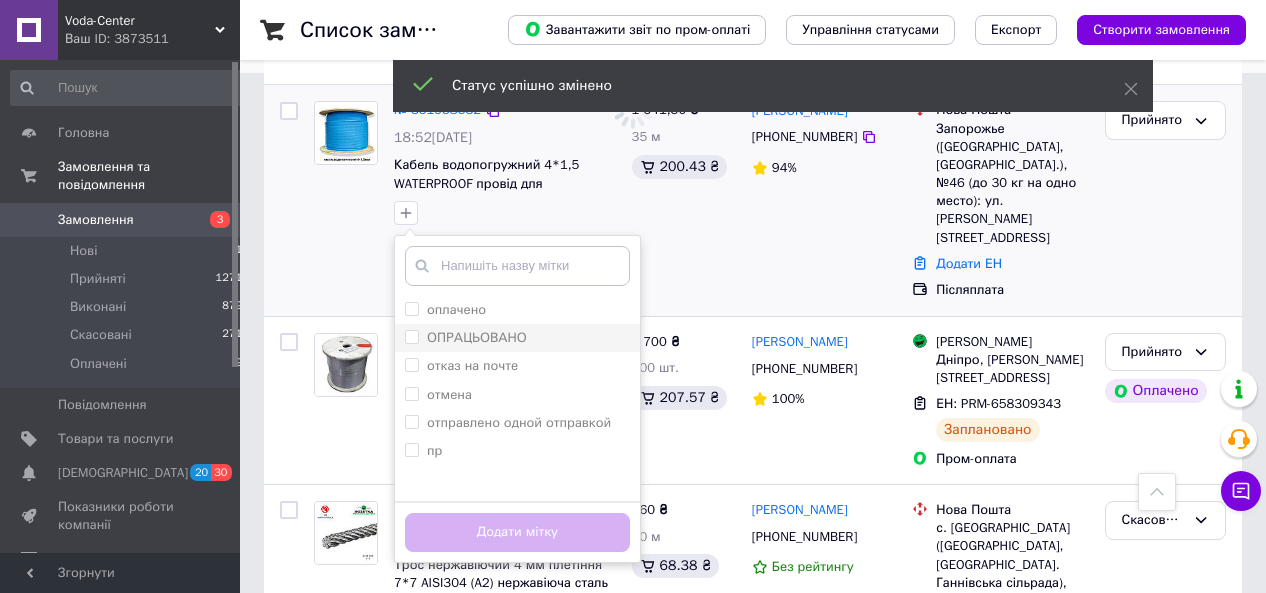 click on "ОПРАЦЬОВАНО" at bounding box center [411, 336] 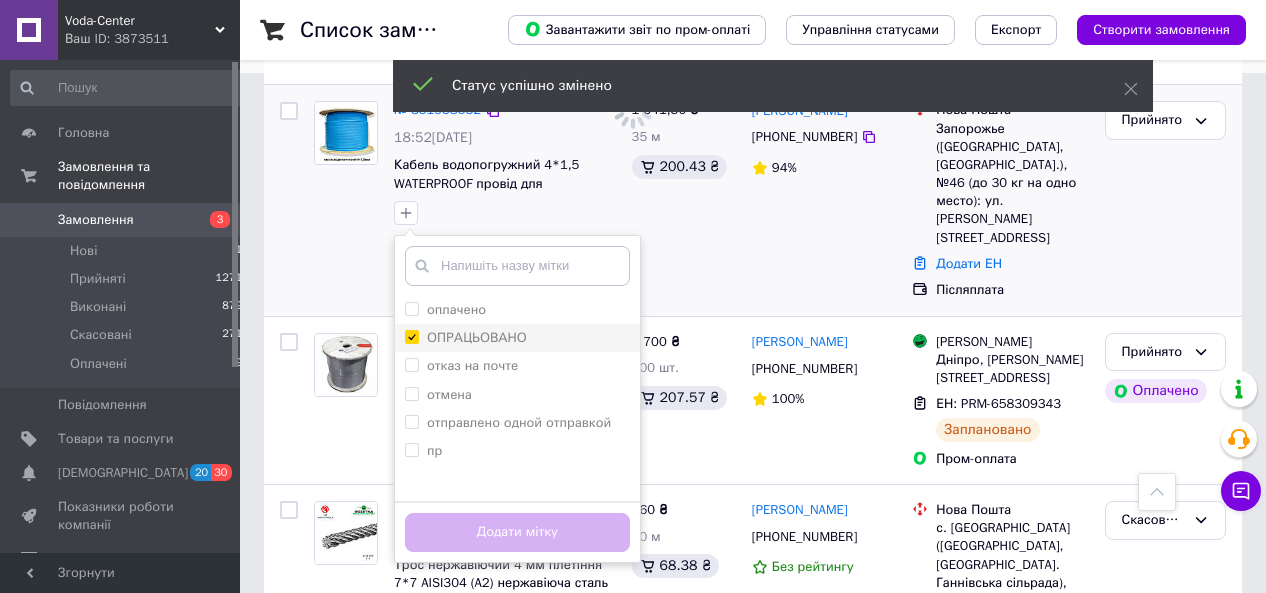checkbox on "true" 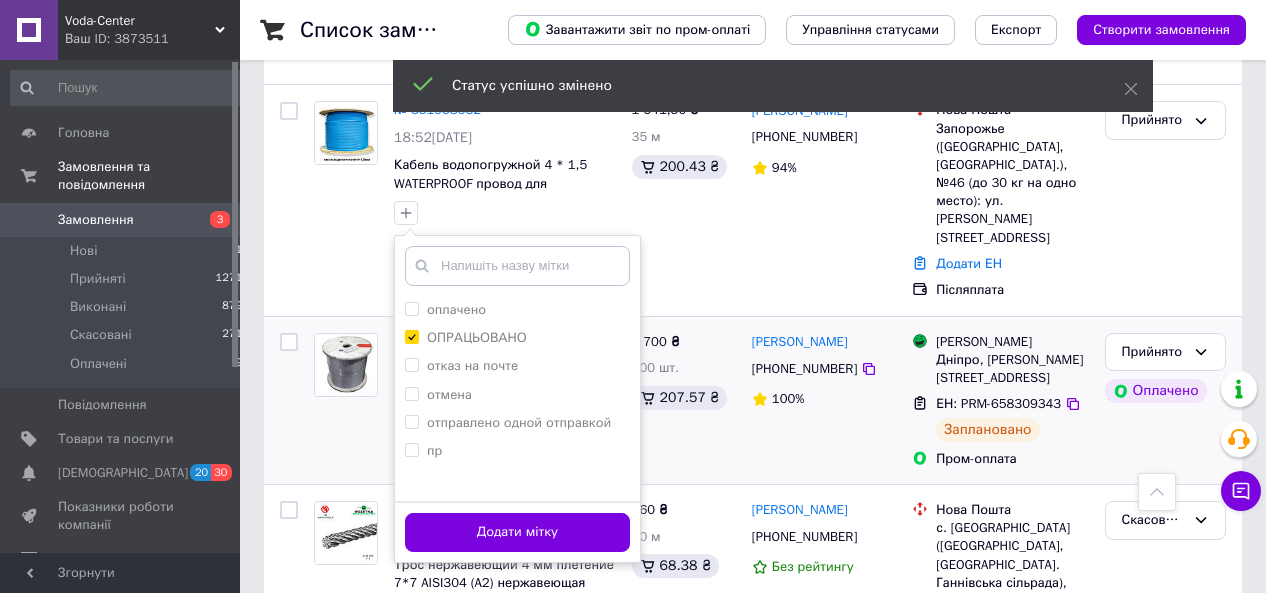 drag, startPoint x: 455, startPoint y: 523, endPoint x: 439, endPoint y: 440, distance: 84.5281 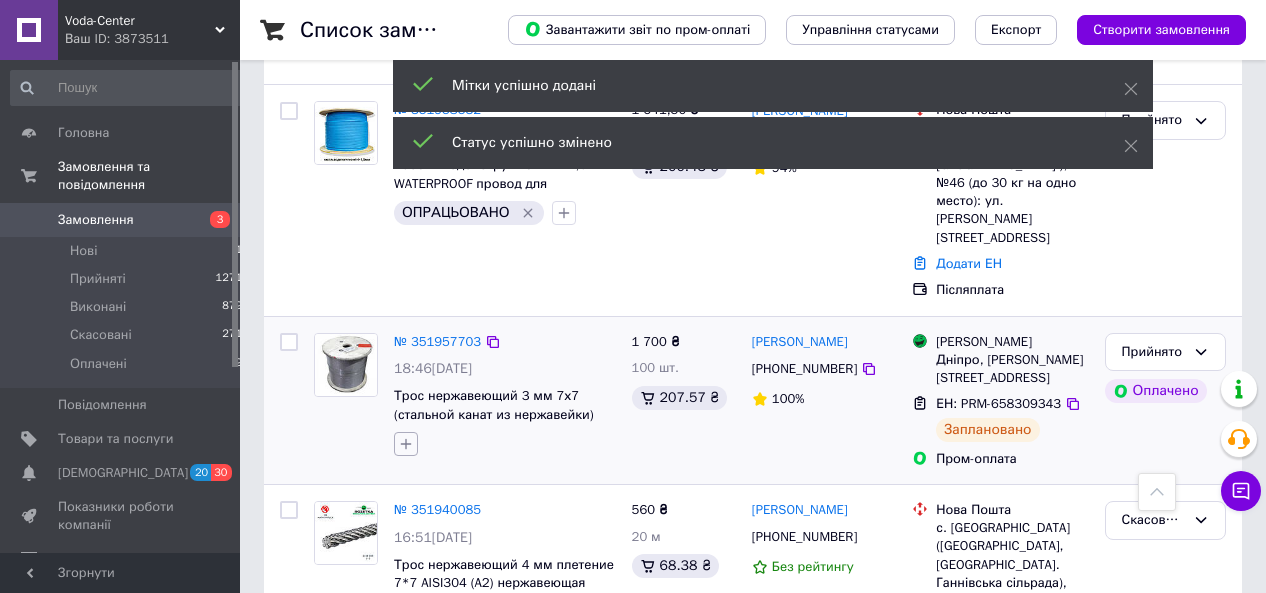 click 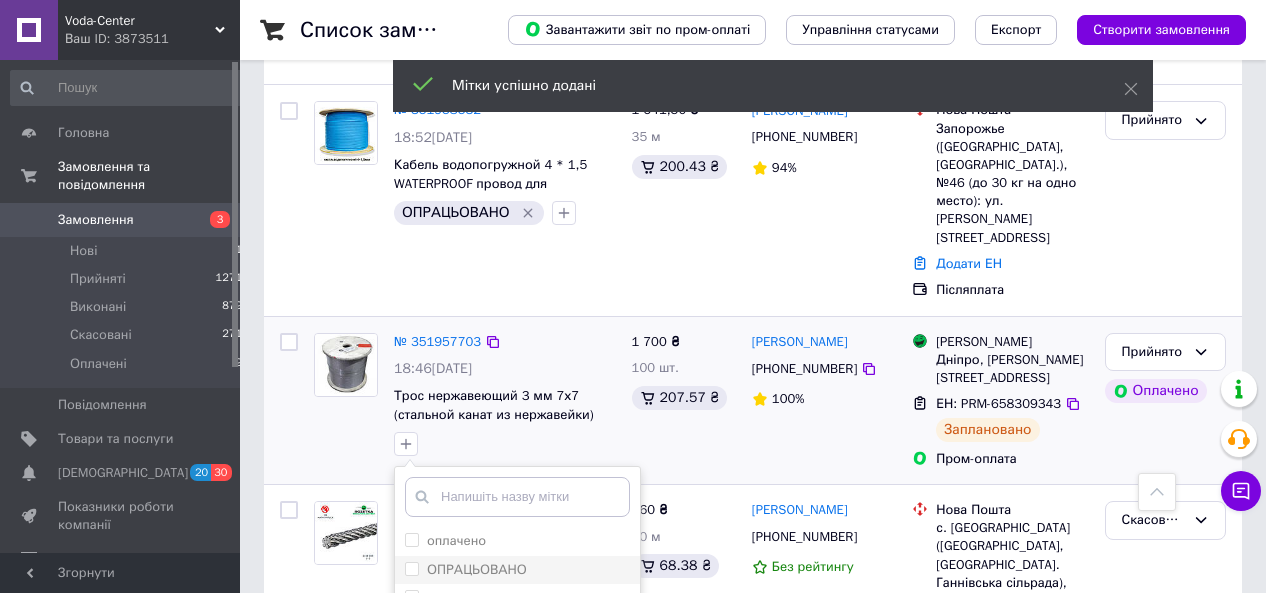 click on "ОПРАЦЬОВАНО" at bounding box center (466, 570) 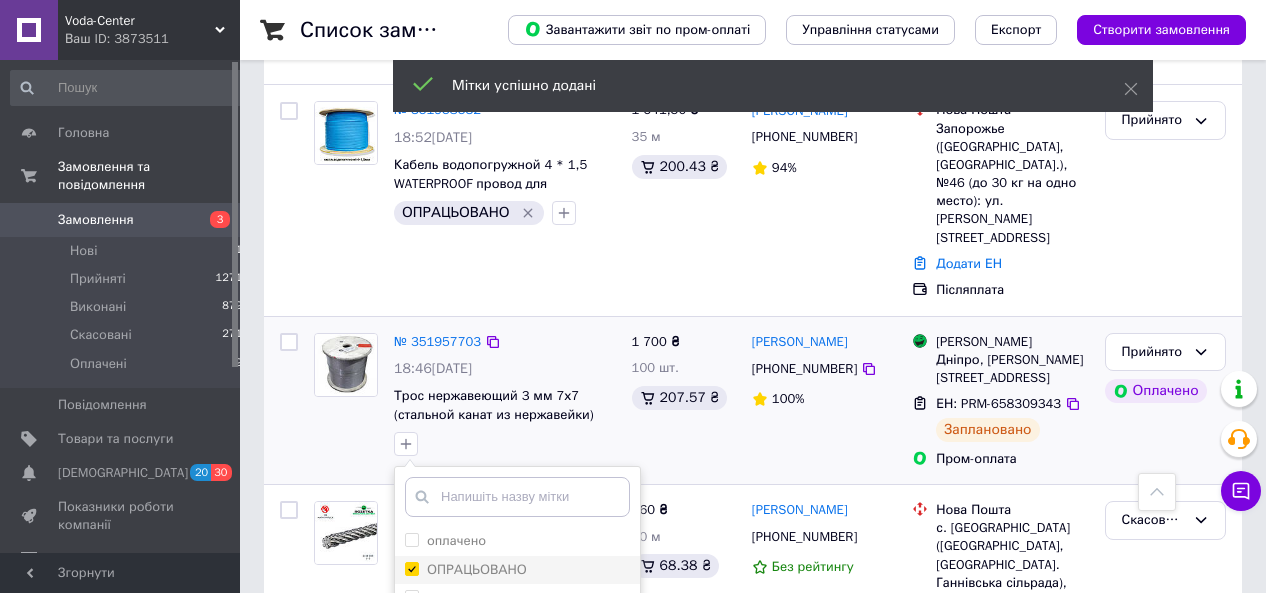 click on "ОПРАЦЬОВАНО" at bounding box center (411, 568) 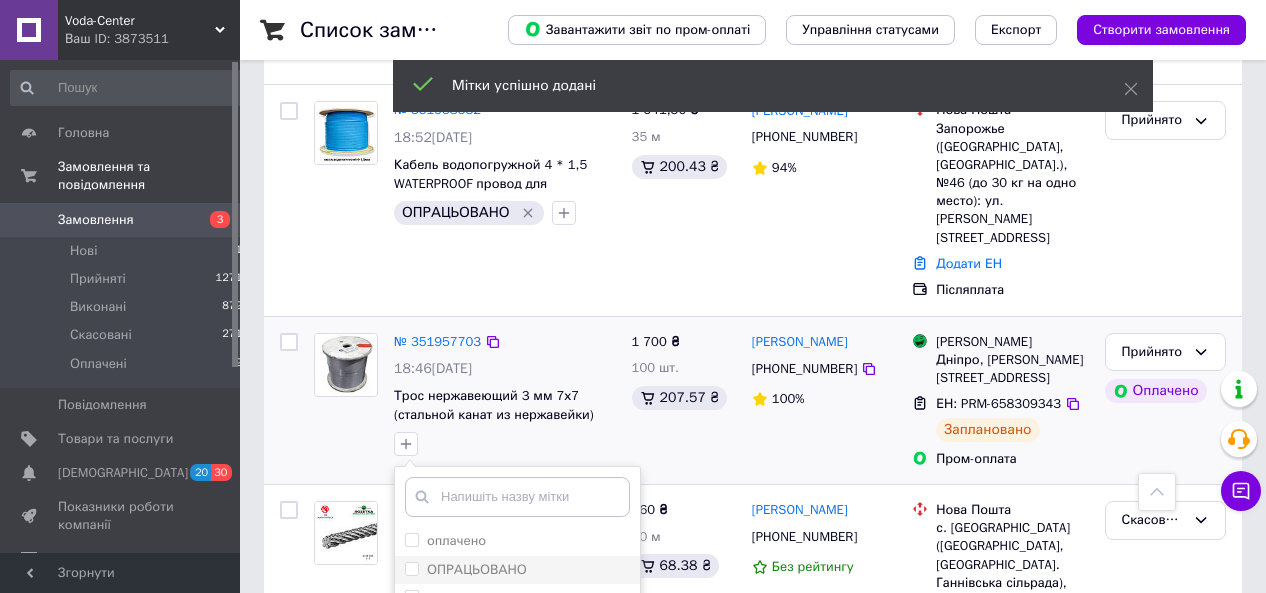 checkbox on "false" 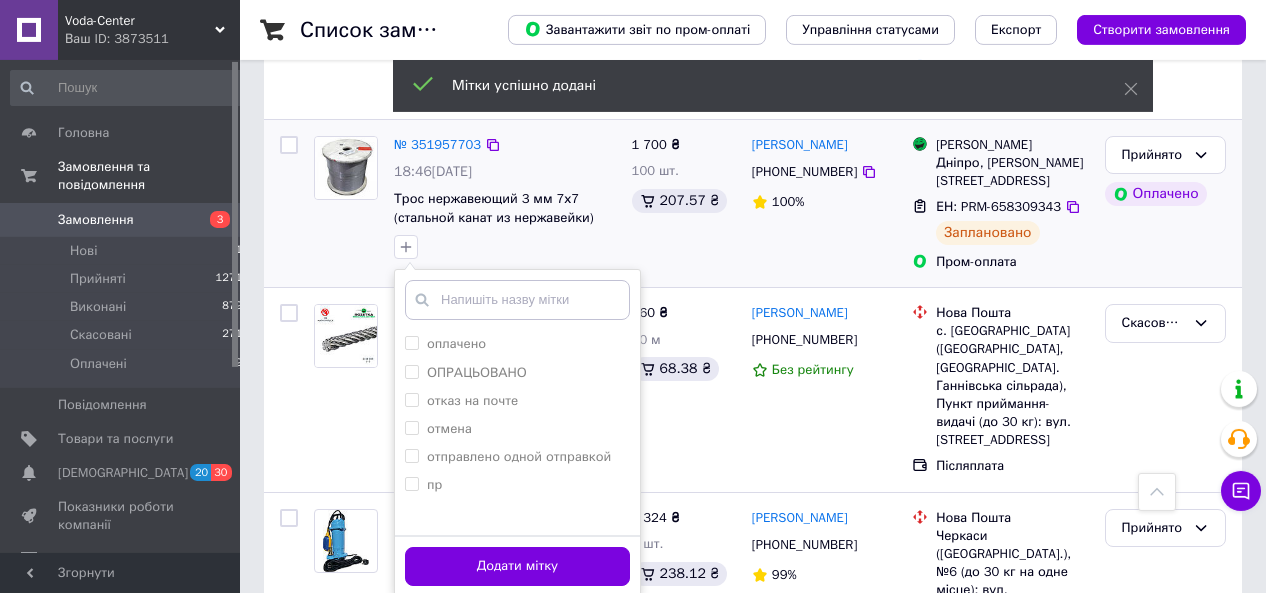 scroll, scrollTop: 728, scrollLeft: 0, axis: vertical 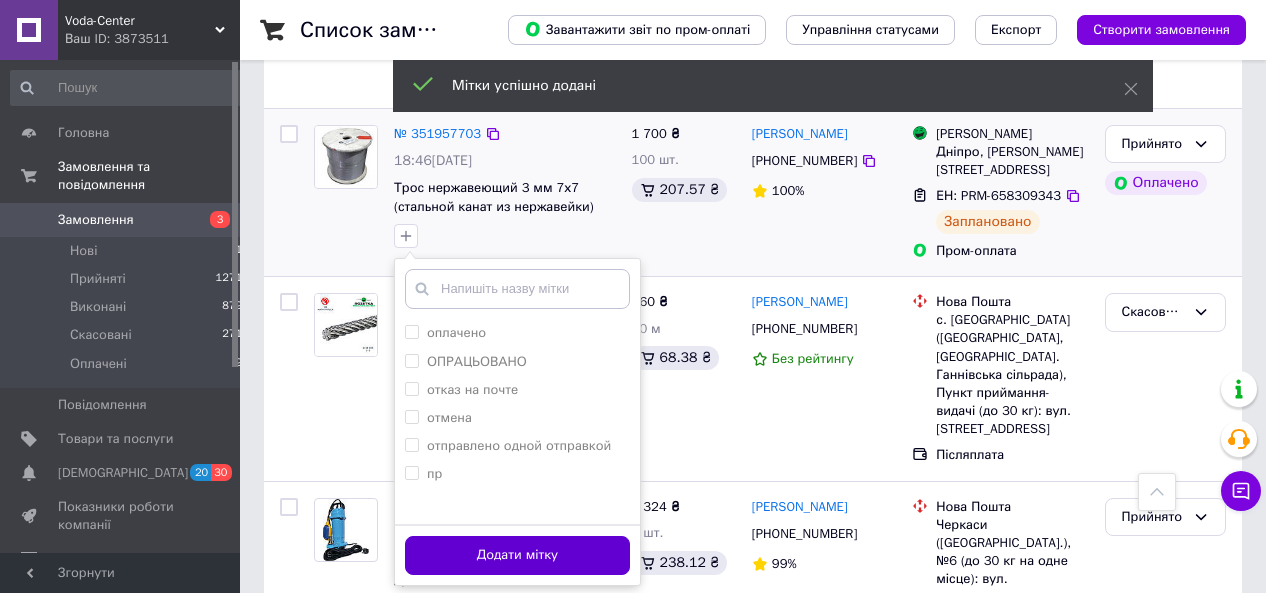 click on "Додати мітку" at bounding box center [517, 555] 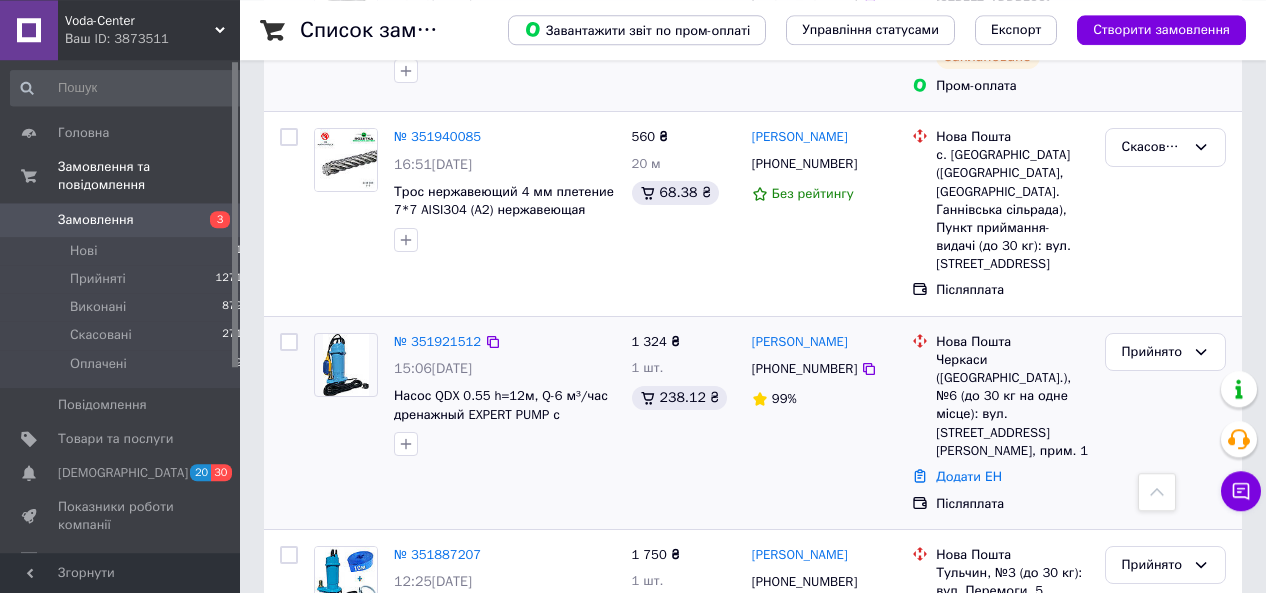 scroll, scrollTop: 936, scrollLeft: 0, axis: vertical 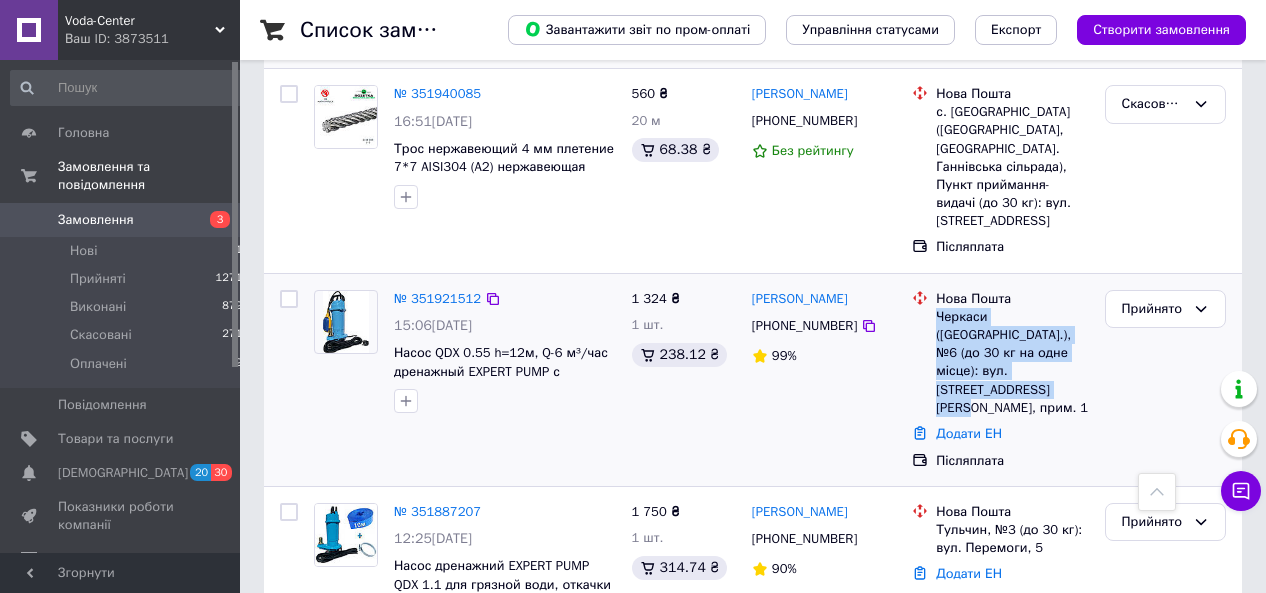 drag, startPoint x: 1053, startPoint y: 336, endPoint x: 937, endPoint y: 281, distance: 128.37834 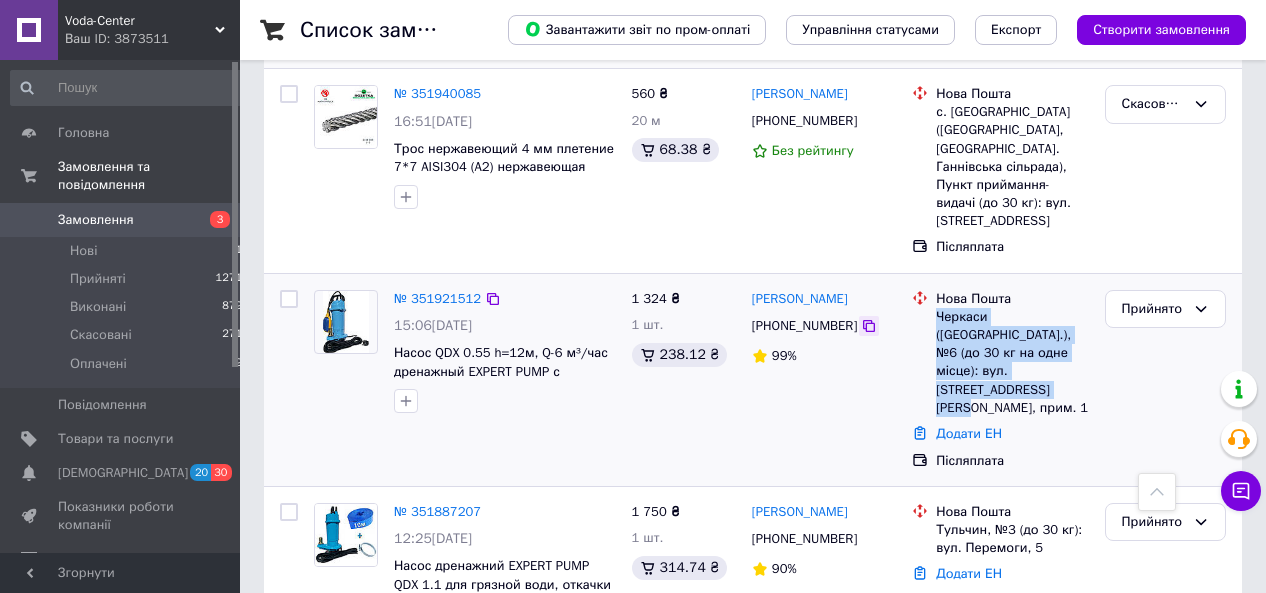 click 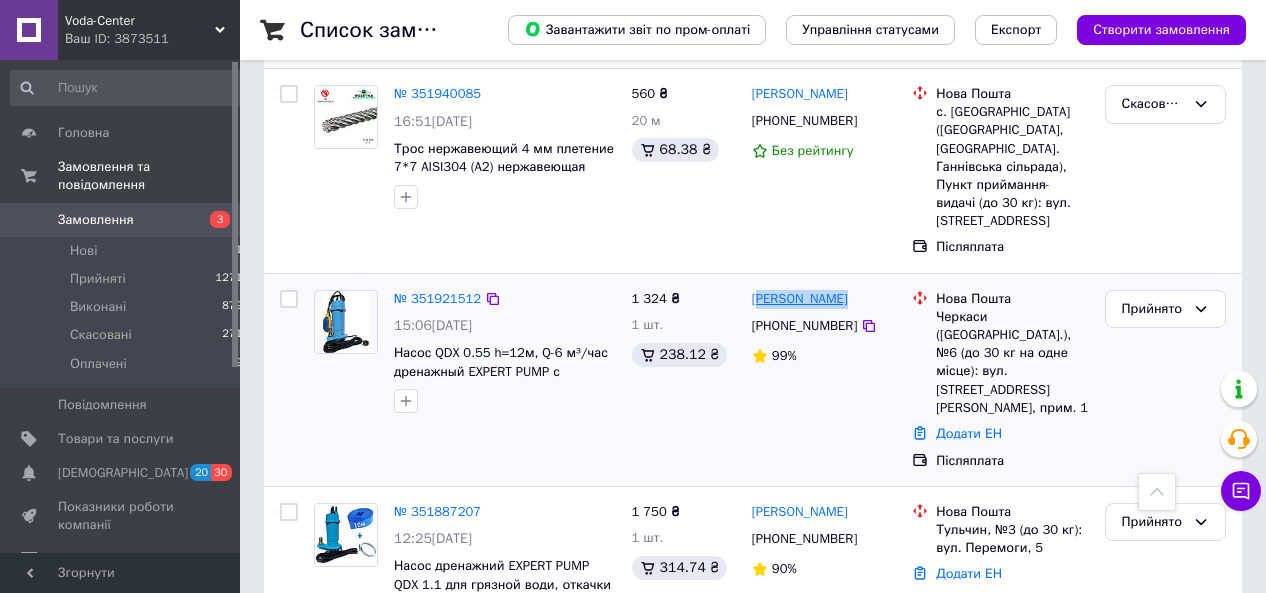 drag, startPoint x: 854, startPoint y: 259, endPoint x: 756, endPoint y: 264, distance: 98.12747 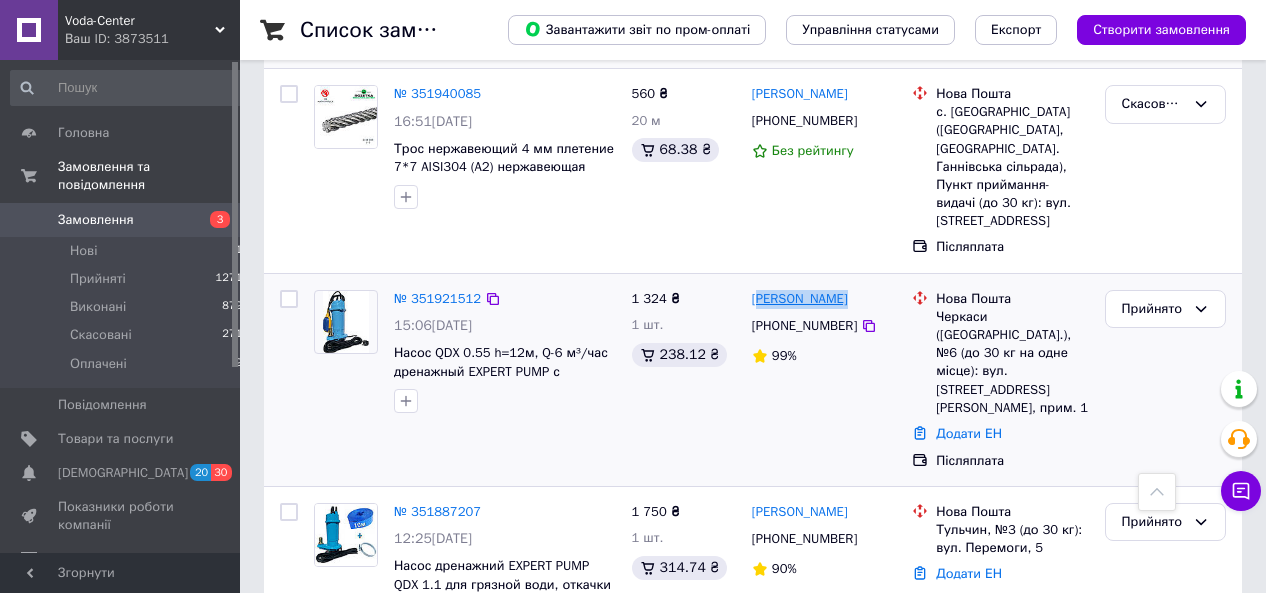 copy on "[PERSON_NAME]" 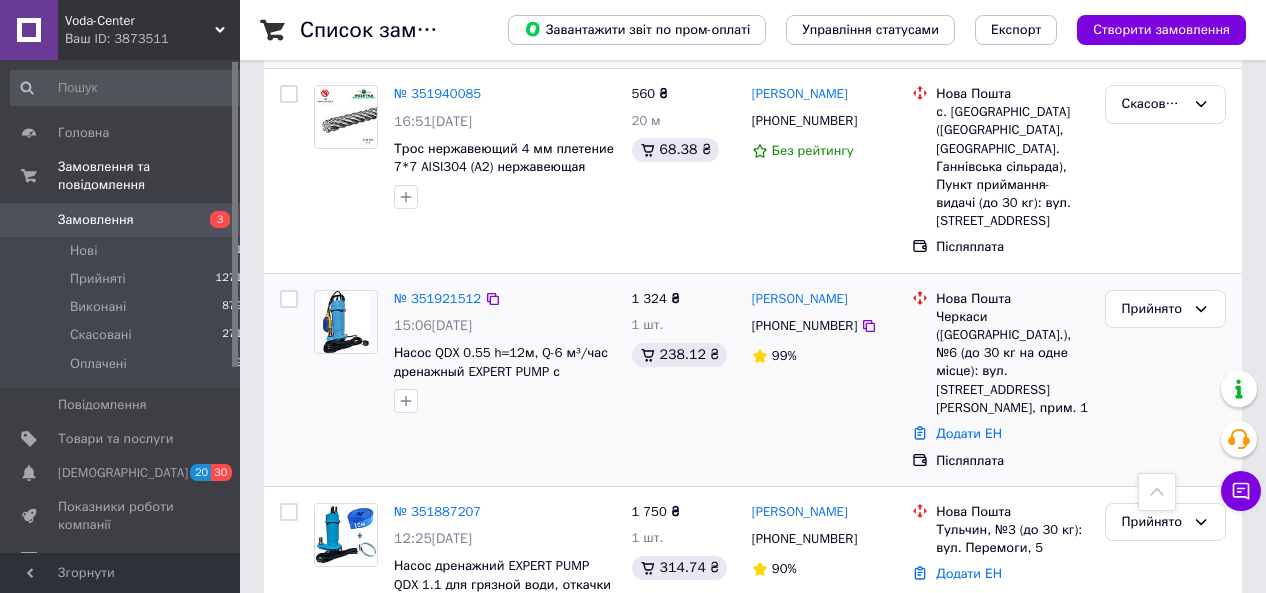 click on "[PERSON_NAME] [PHONE_NUMBER] 99%" at bounding box center (824, 380) 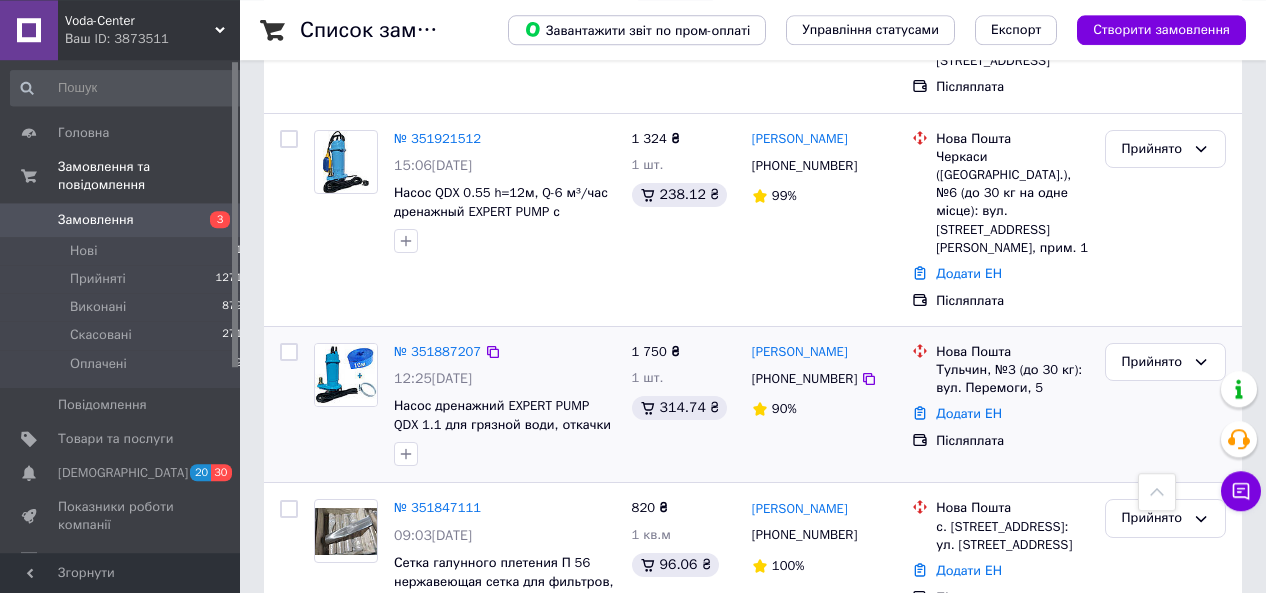 scroll, scrollTop: 1144, scrollLeft: 0, axis: vertical 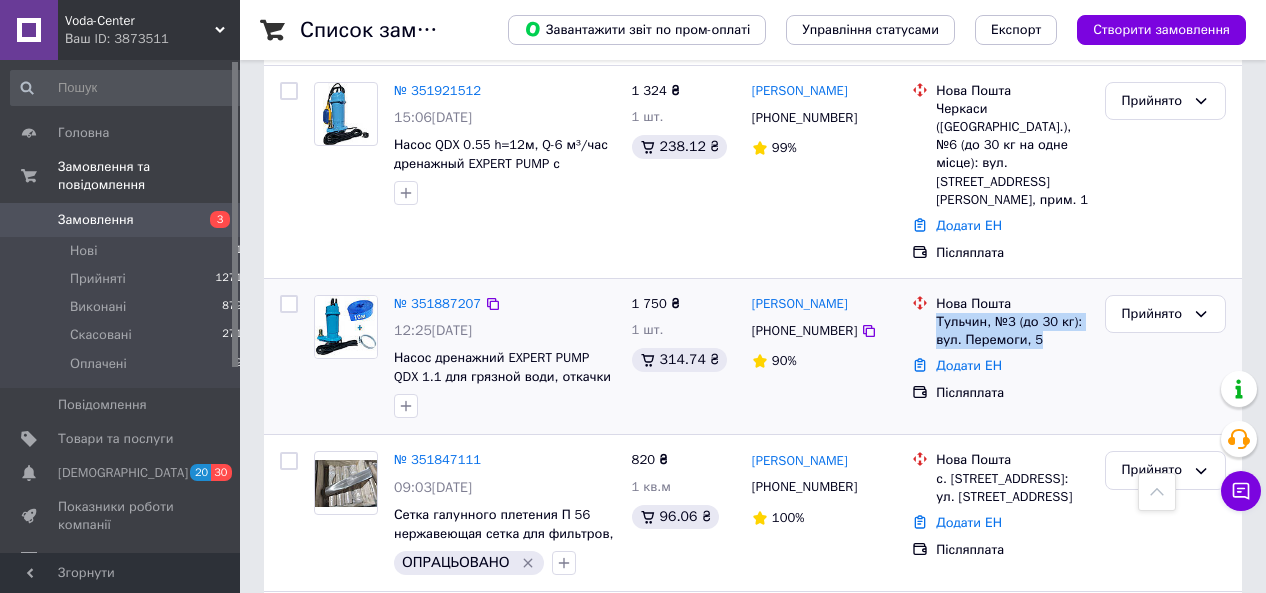 drag, startPoint x: 1040, startPoint y: 268, endPoint x: 939, endPoint y: 251, distance: 102.4207 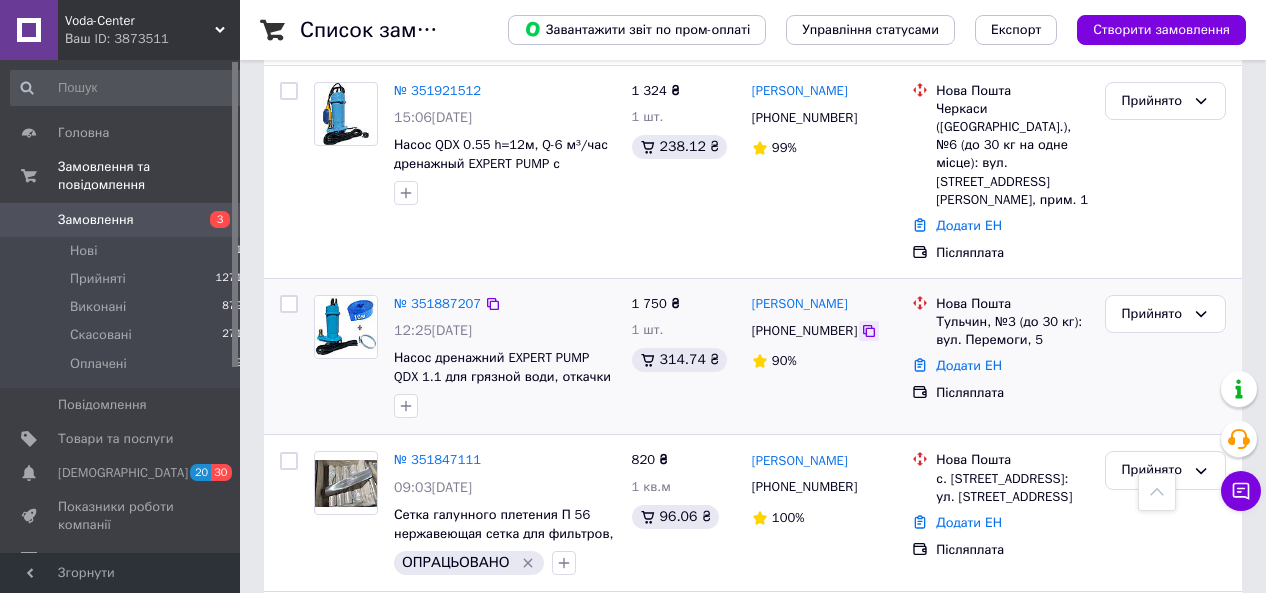 click 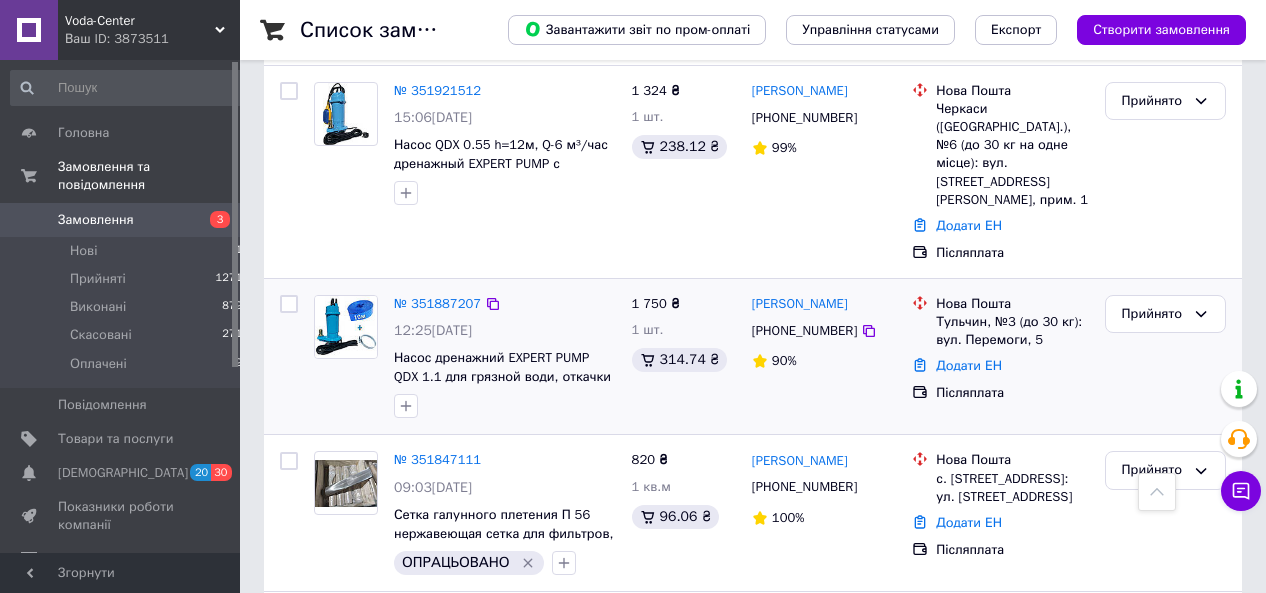 drag, startPoint x: 882, startPoint y: 234, endPoint x: 744, endPoint y: 237, distance: 138.03261 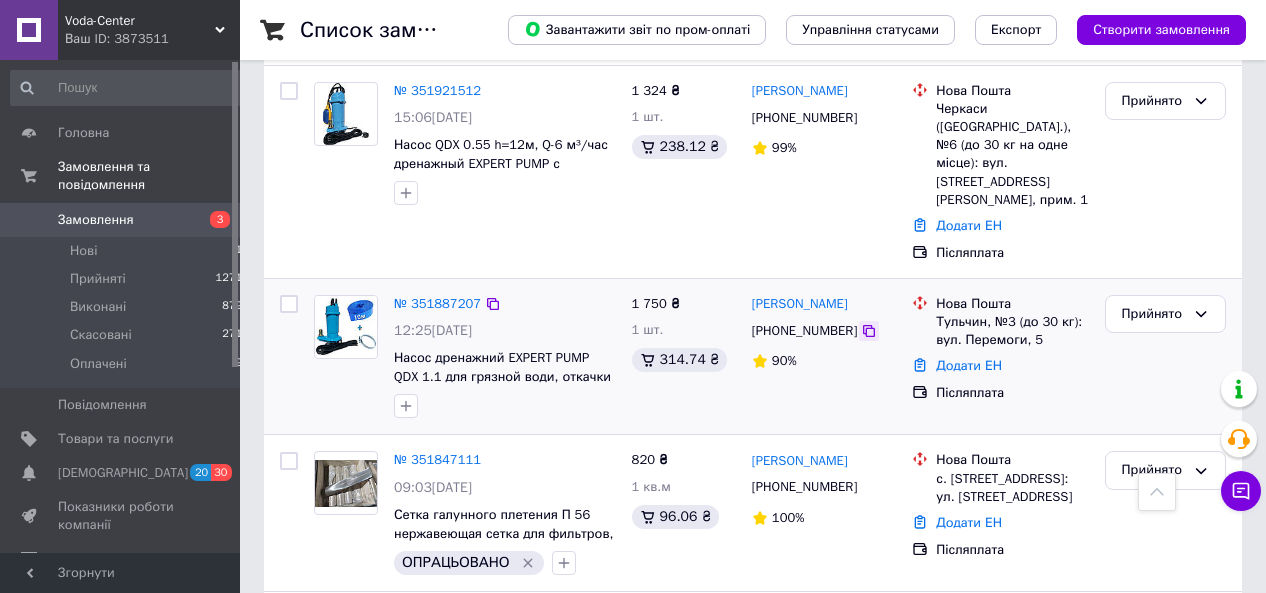 click 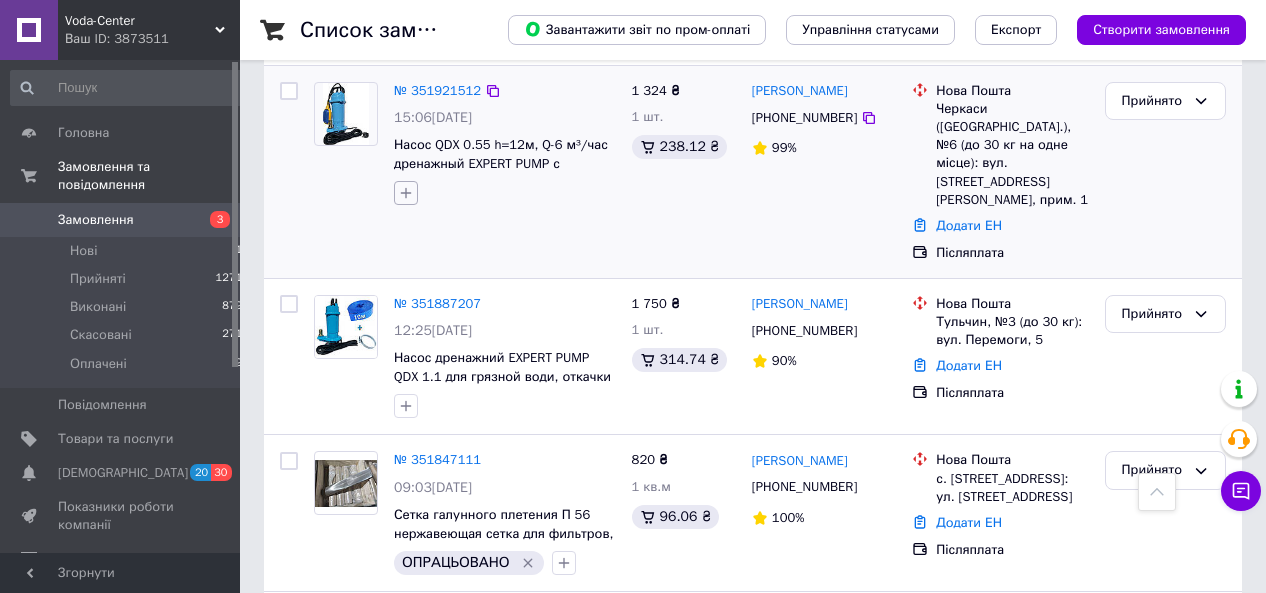 click 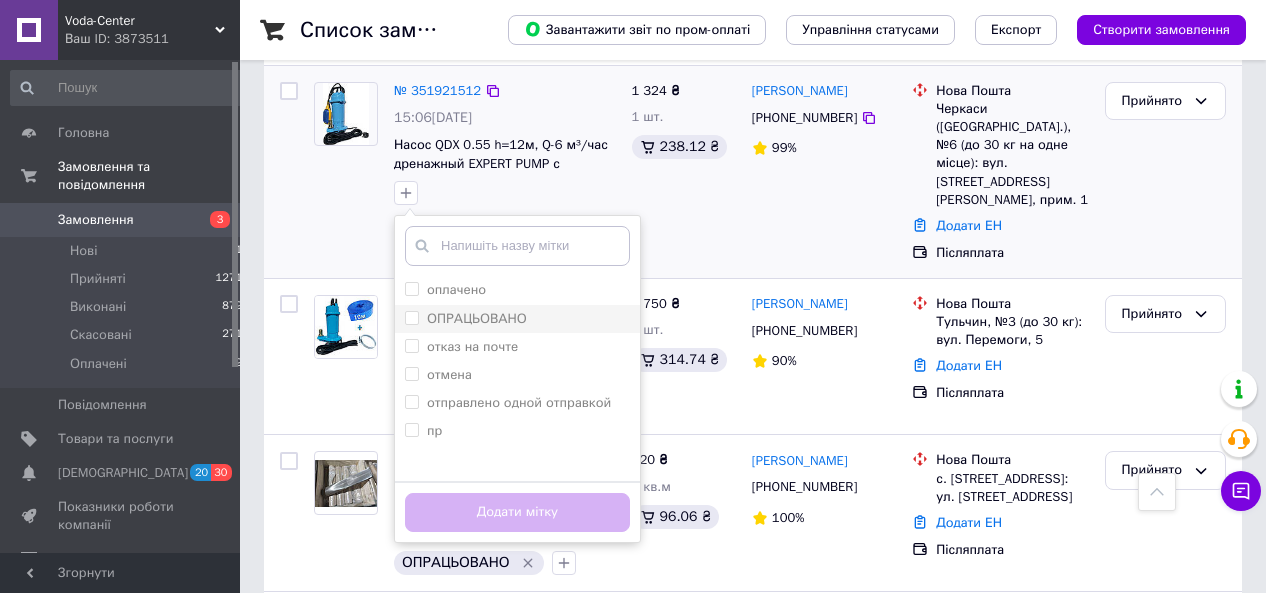 click on "ОПРАЦЬОВАНО" at bounding box center (466, 319) 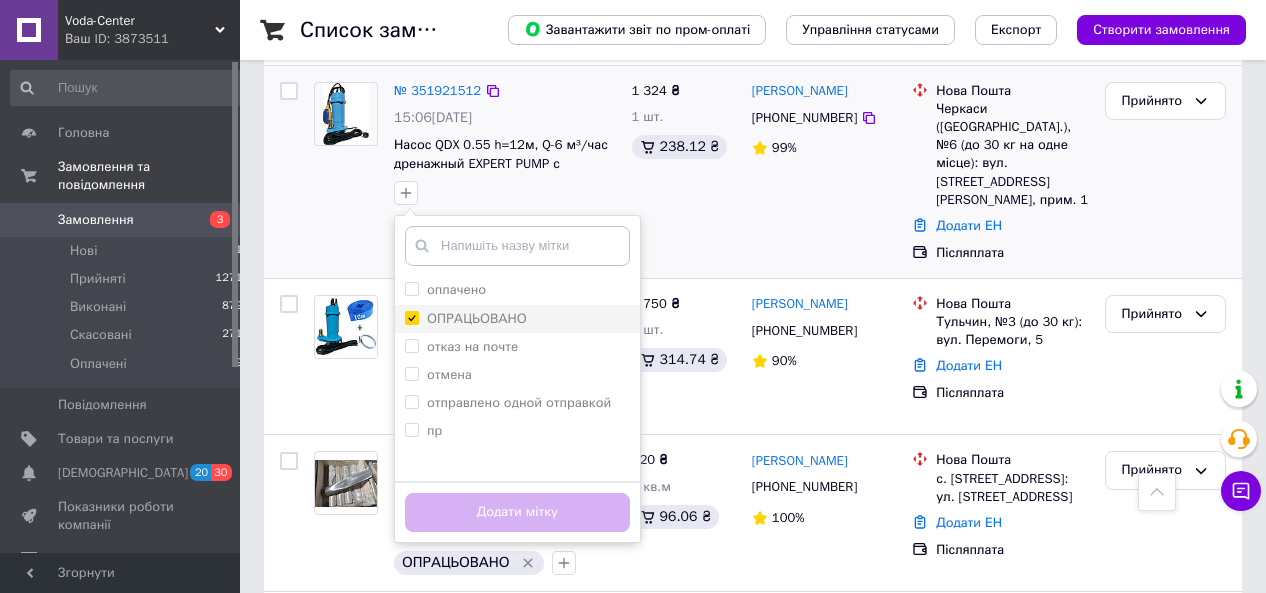 click on "ОПРАЦЬОВАНО" at bounding box center (411, 317) 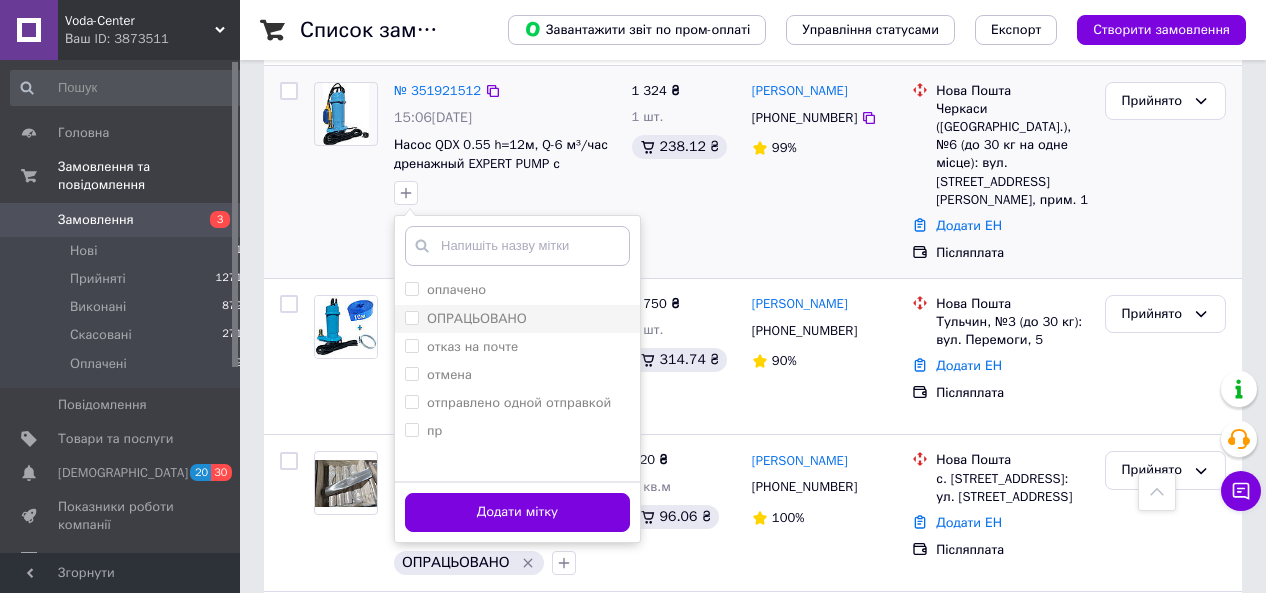 click on "ОПРАЦЬОВАНО" at bounding box center [411, 317] 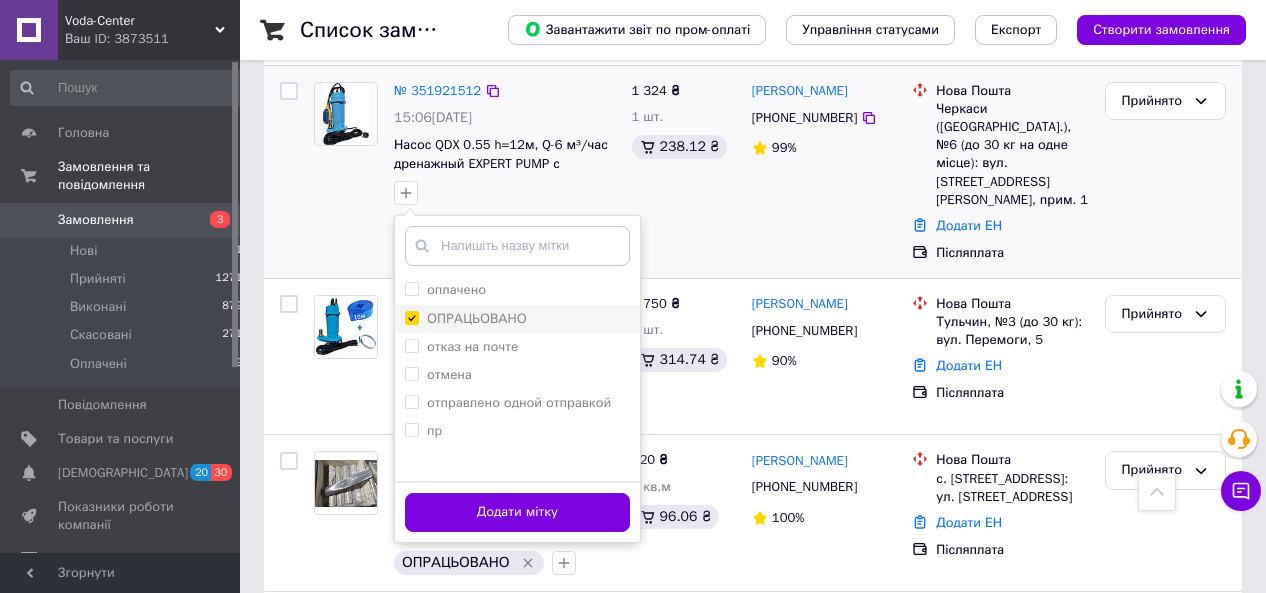 checkbox on "true" 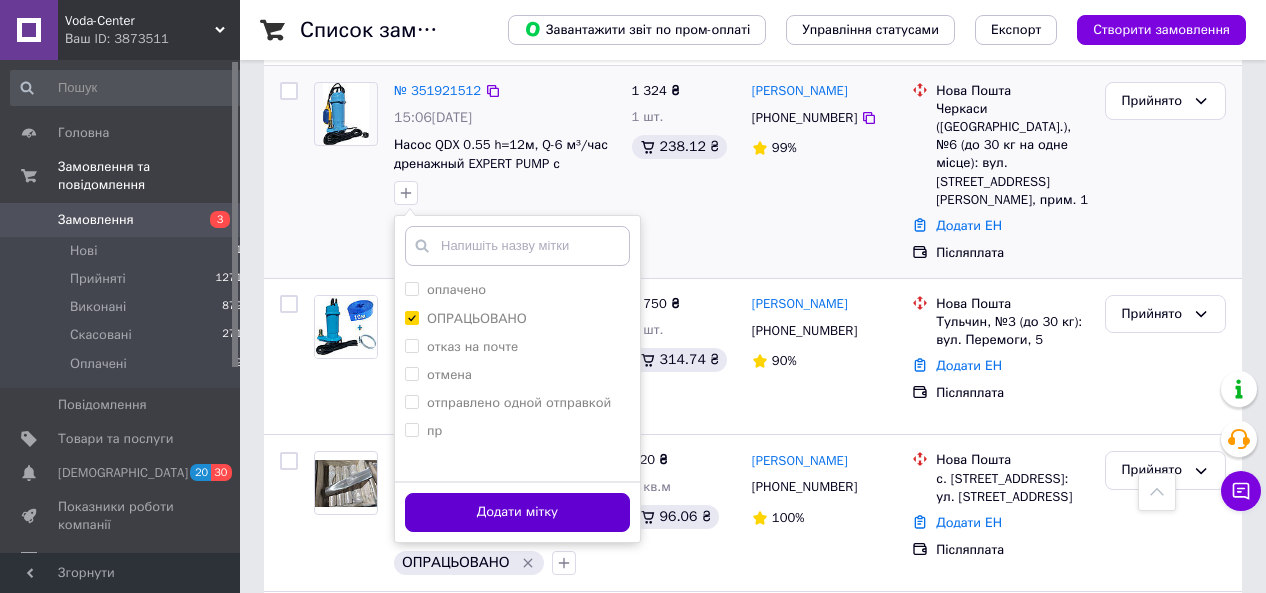click on "Додати мітку" at bounding box center (517, 512) 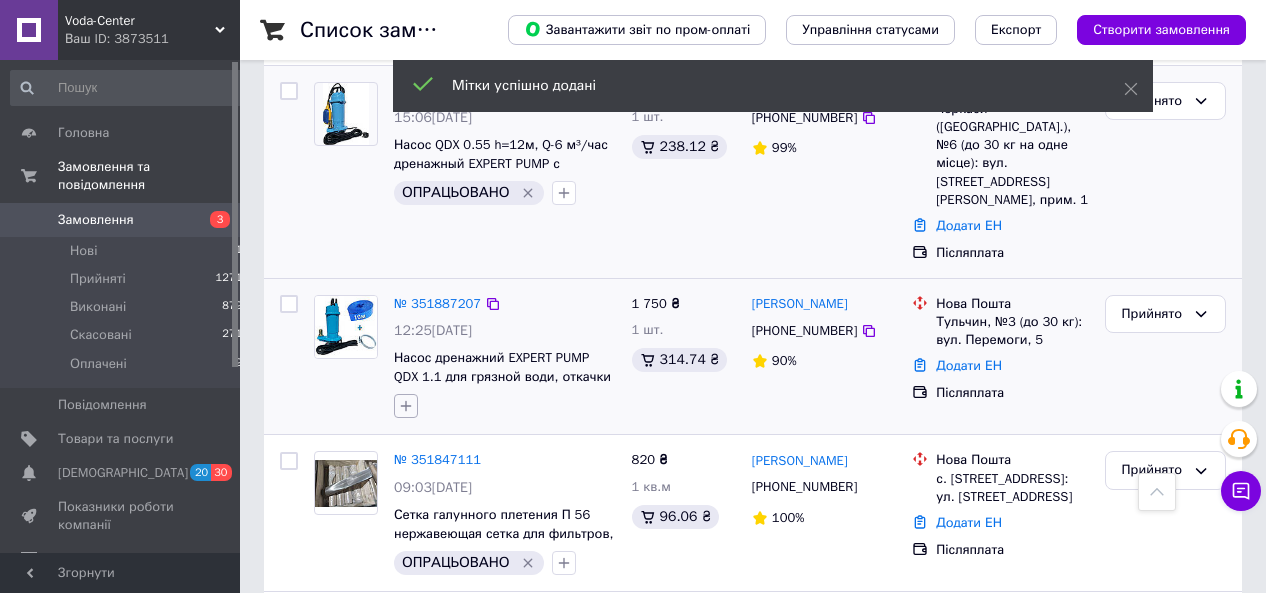 click 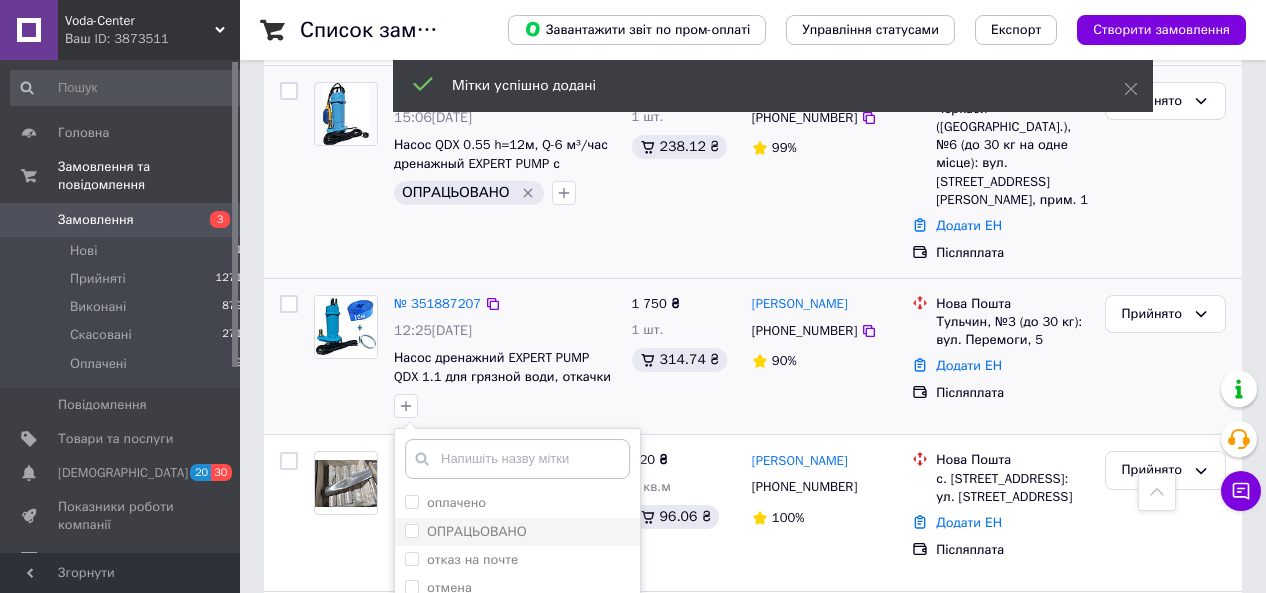 click on "ОПРАЦЬОВАНО" at bounding box center [411, 530] 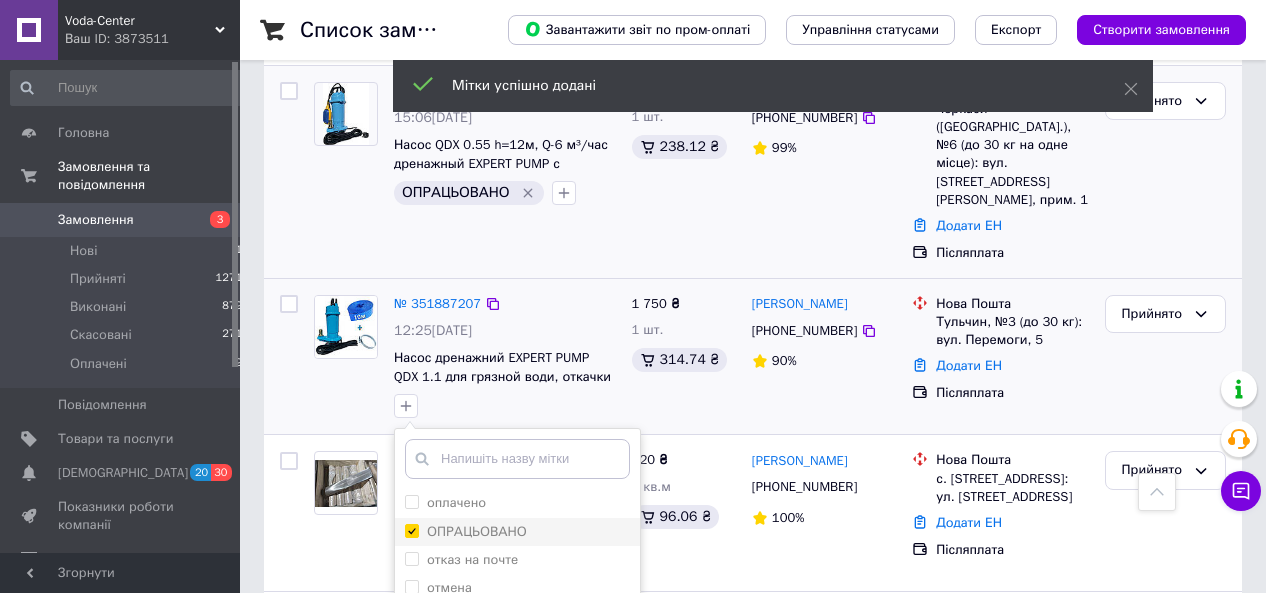 checkbox on "true" 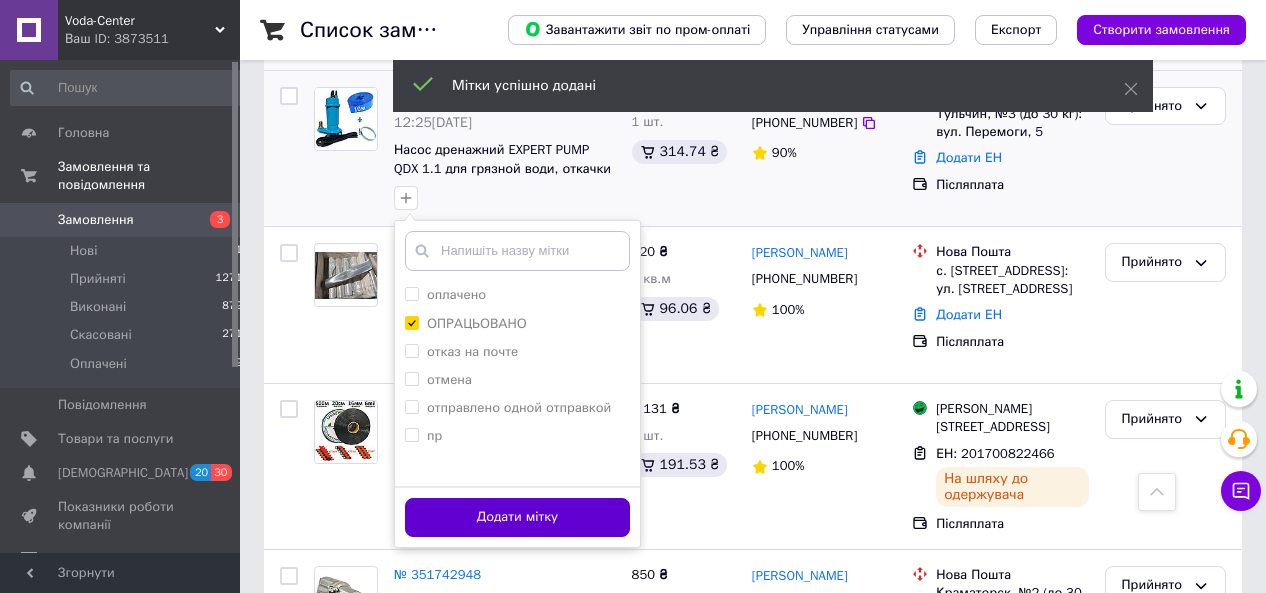 click on "Додати мітку" at bounding box center [517, 517] 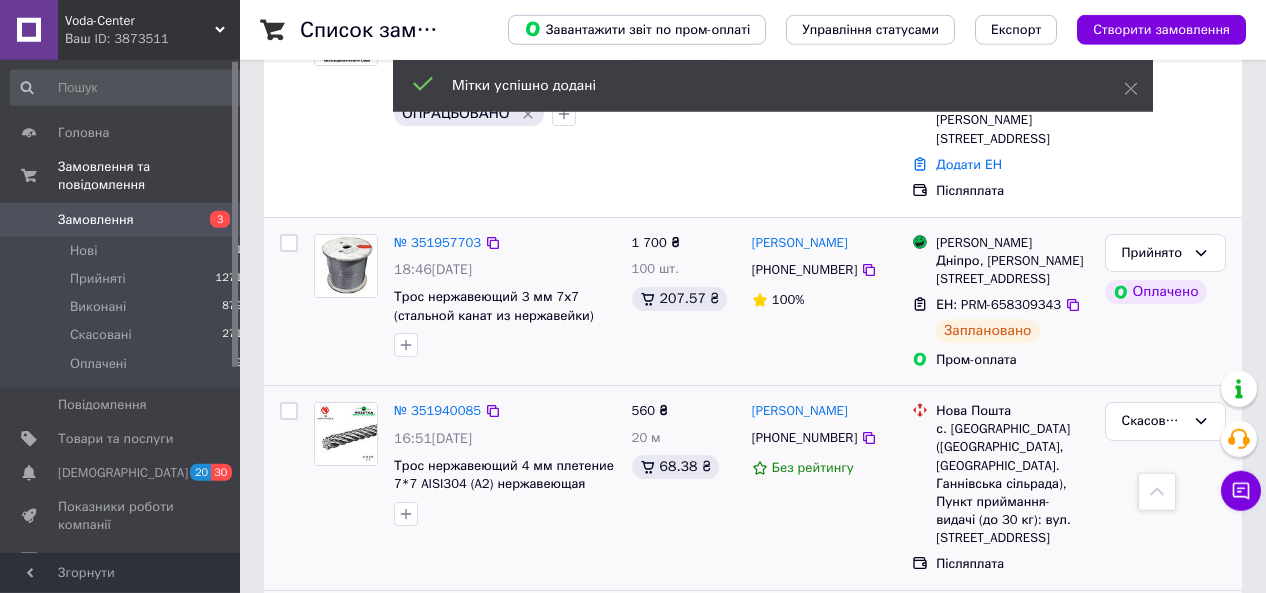 scroll, scrollTop: 624, scrollLeft: 0, axis: vertical 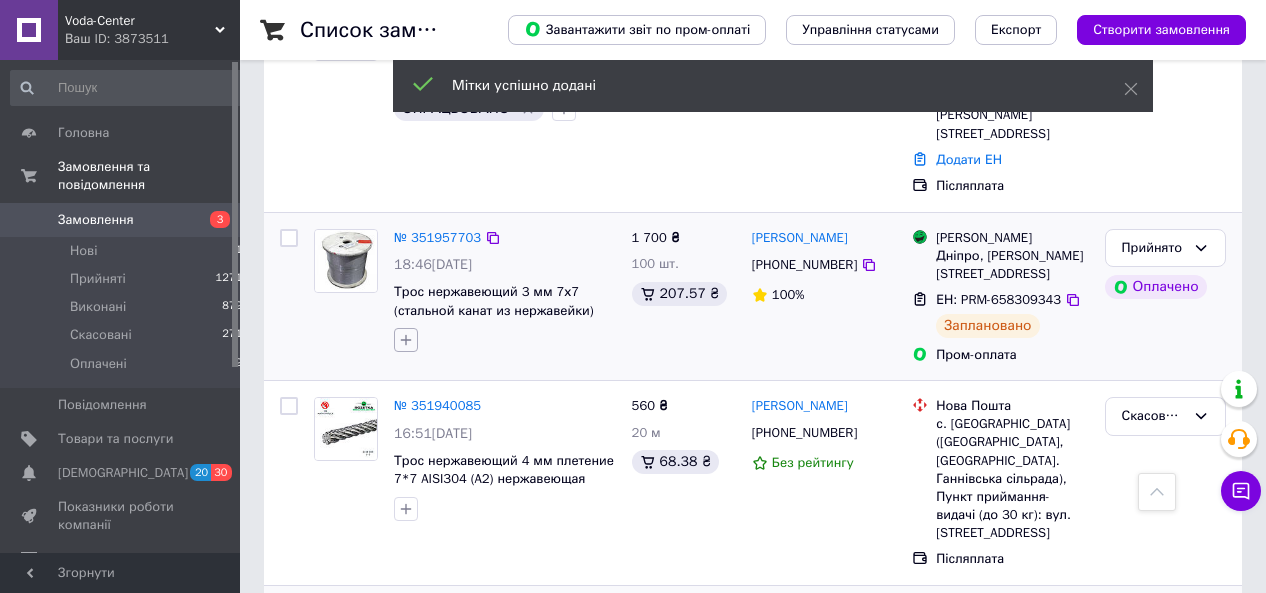 click 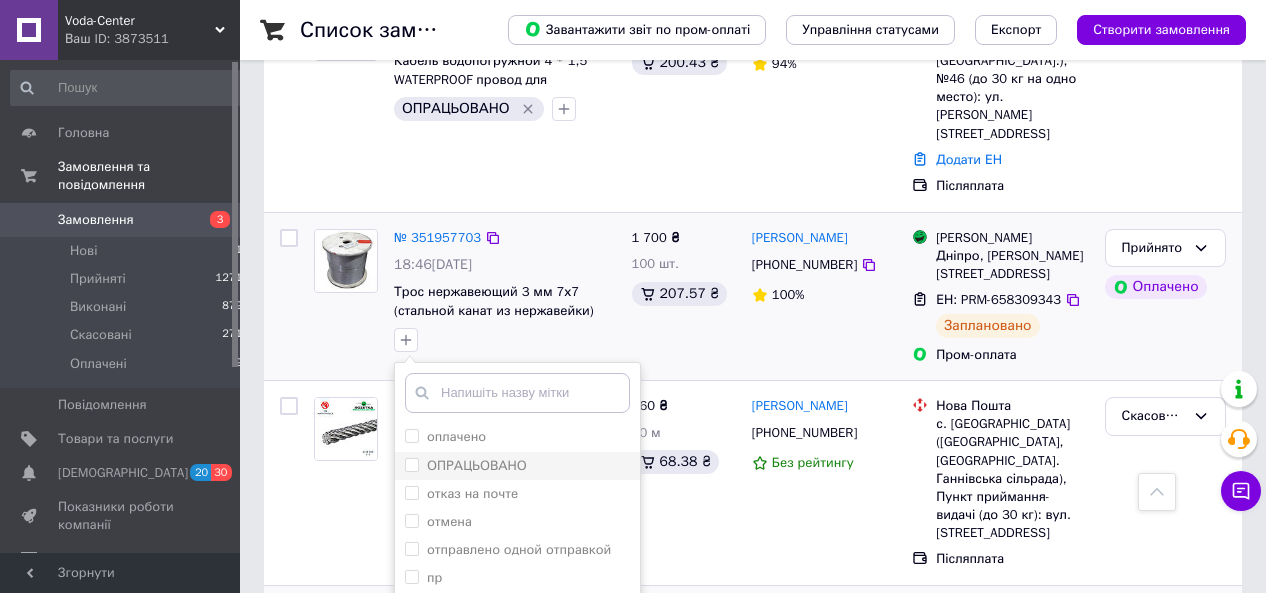 click on "ОПРАЦЬОВАНО" at bounding box center [411, 464] 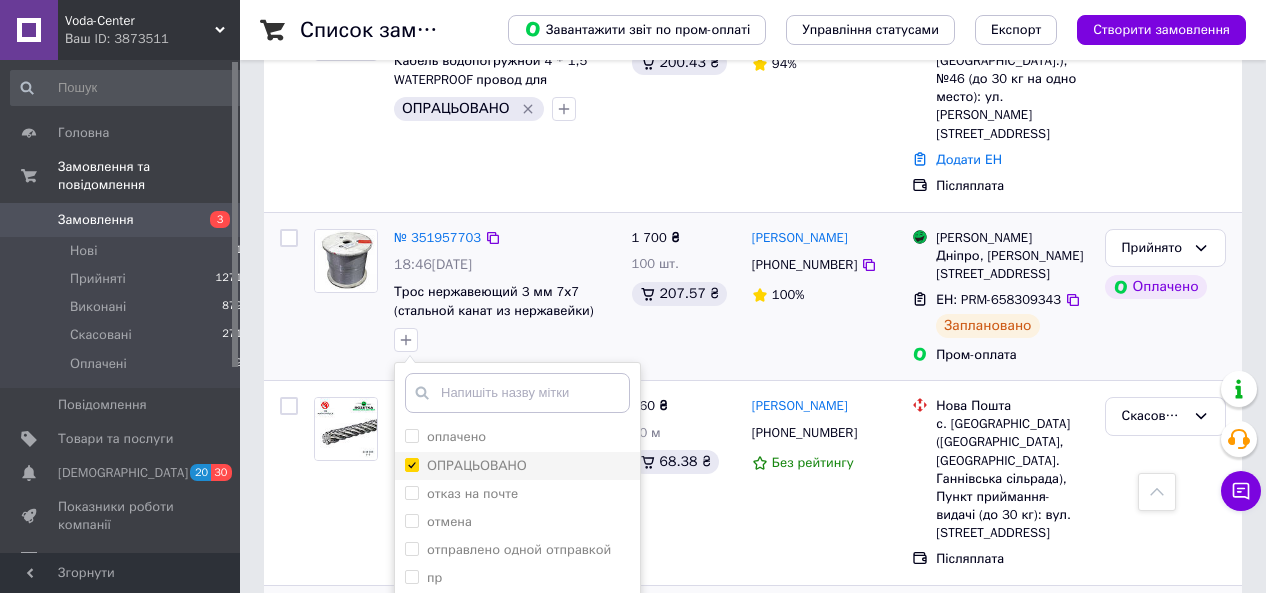 checkbox on "true" 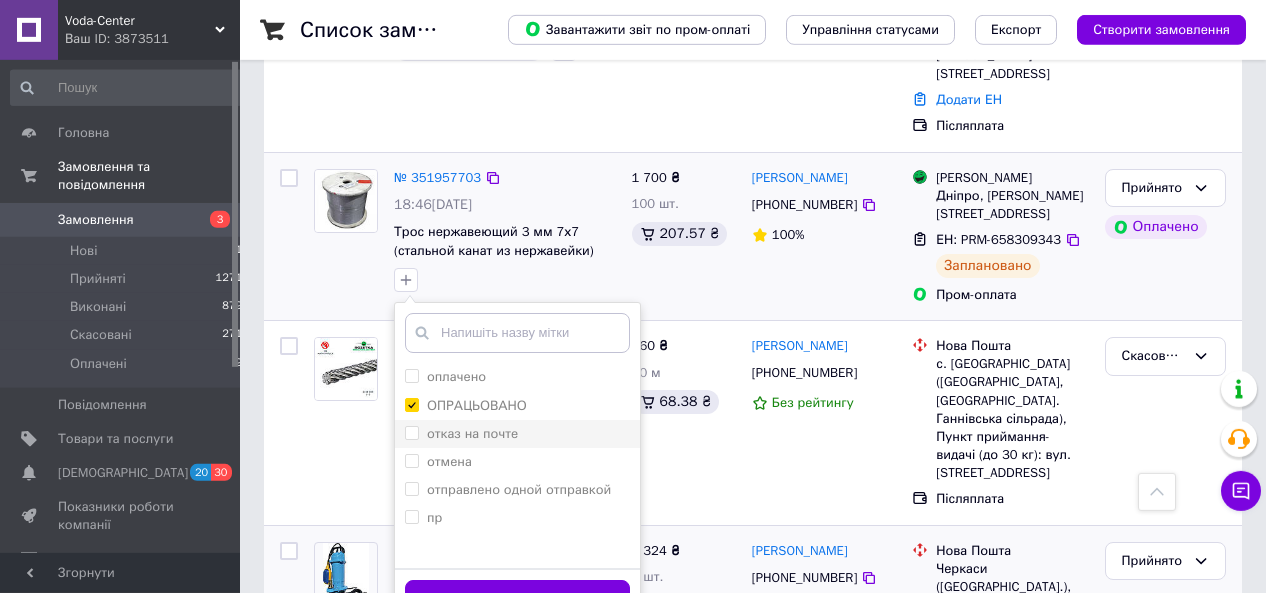 scroll, scrollTop: 728, scrollLeft: 0, axis: vertical 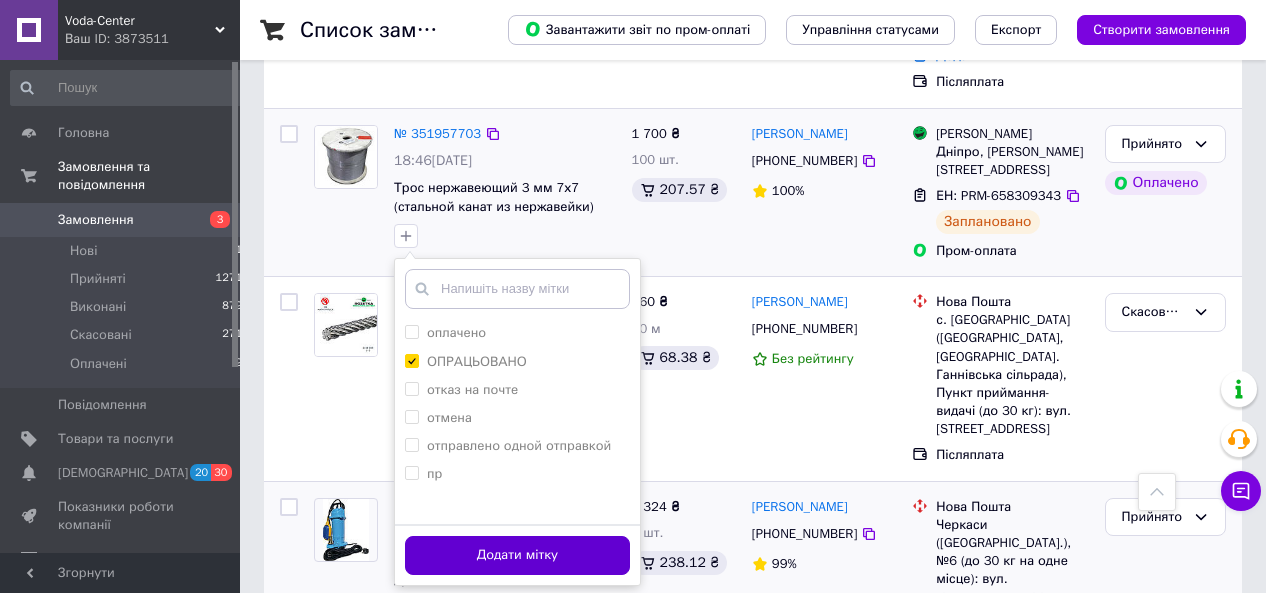 click on "Додати мітку" at bounding box center (517, 555) 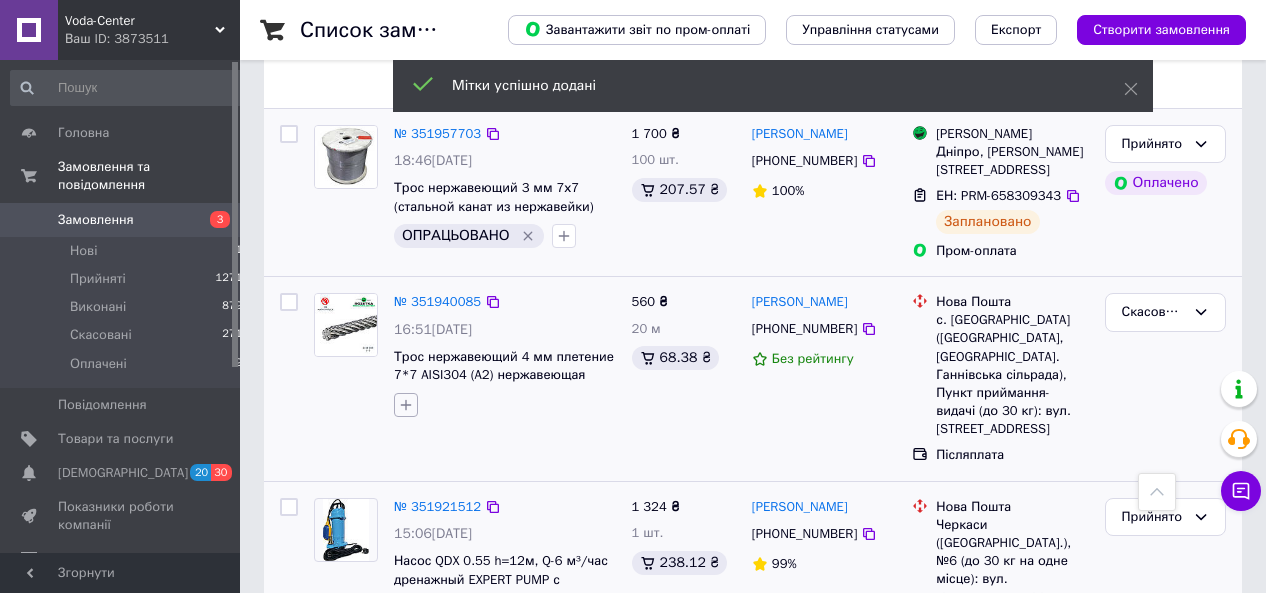 click 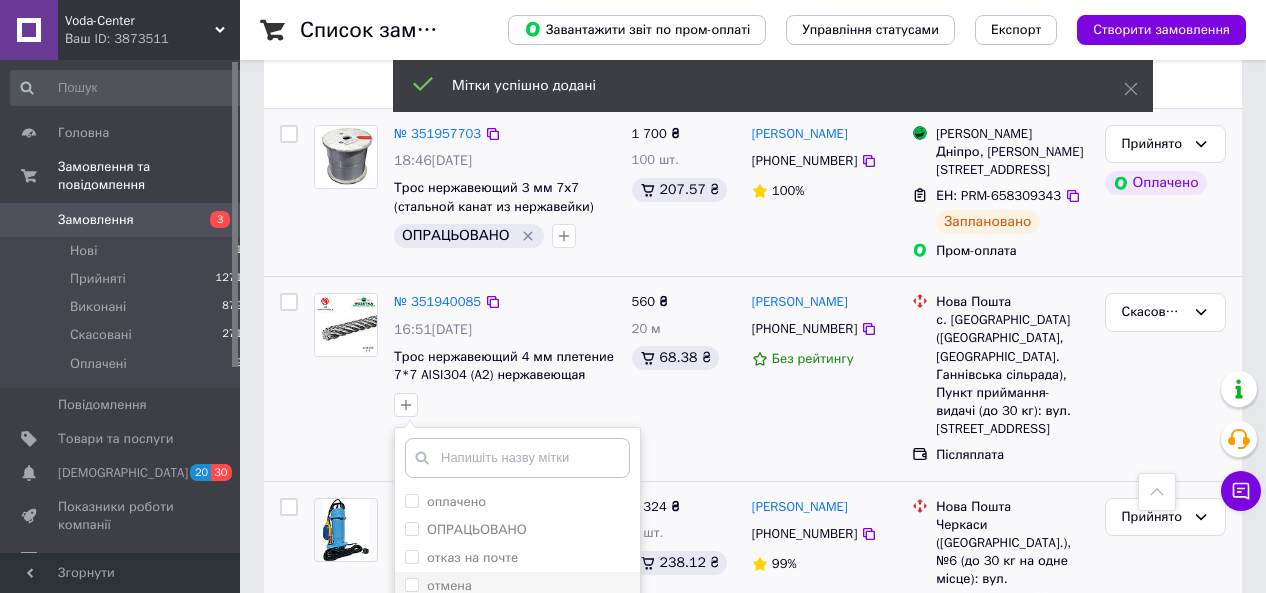 click on "отмена" at bounding box center (411, 584) 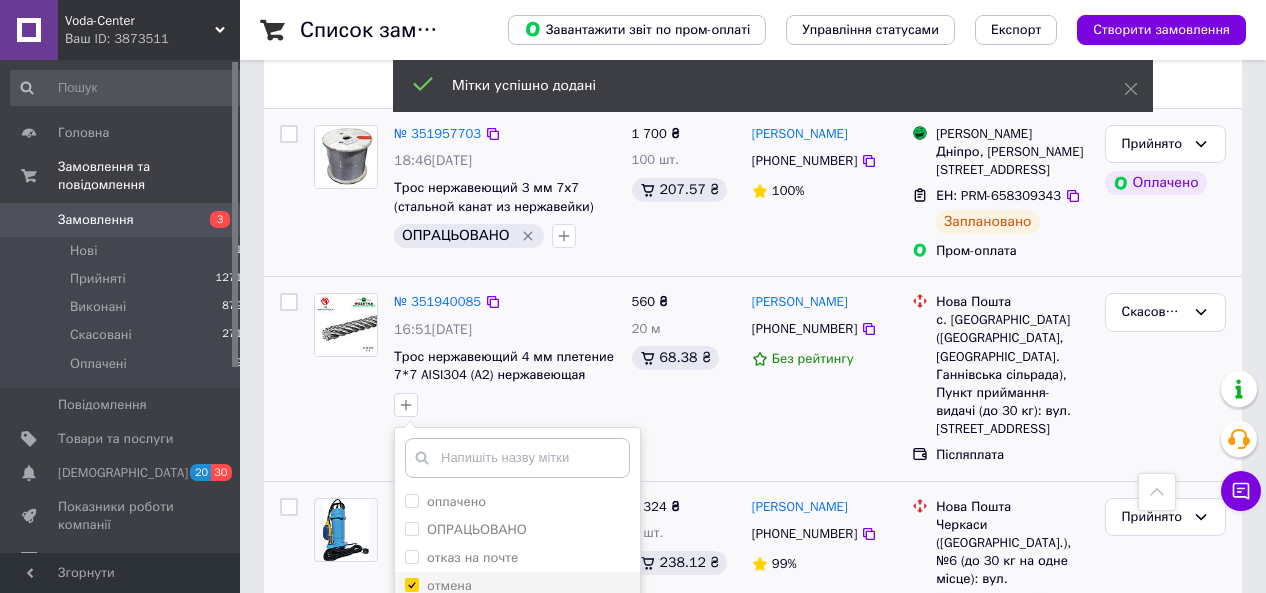 checkbox on "true" 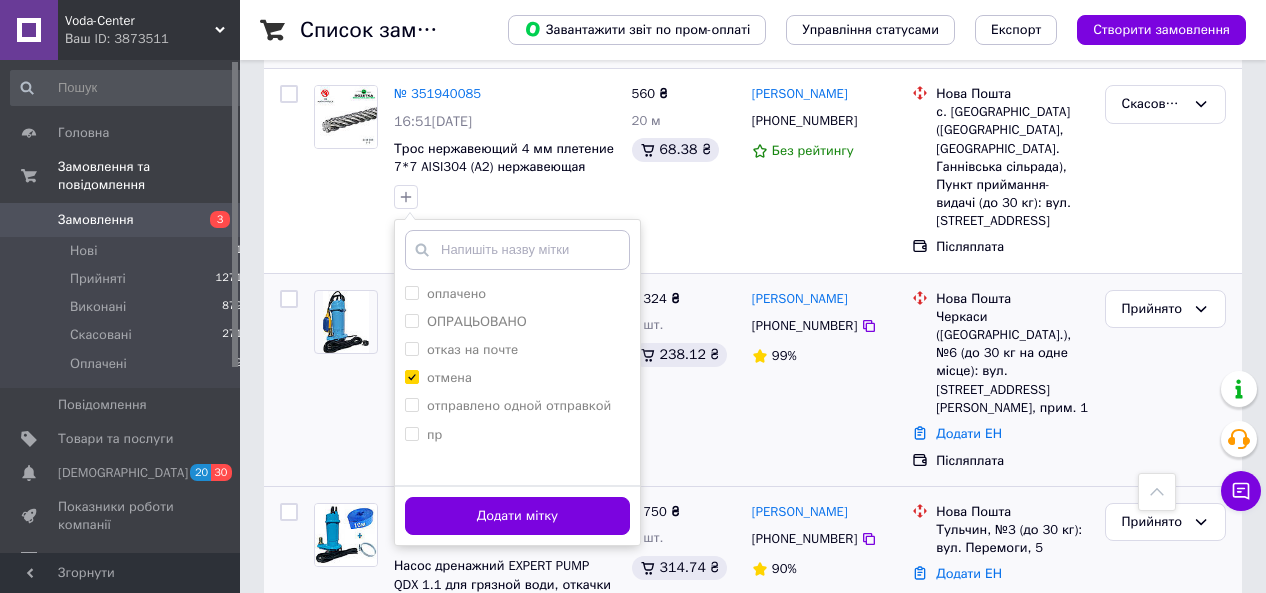 drag, startPoint x: 525, startPoint y: 473, endPoint x: 544, endPoint y: 477, distance: 19.416489 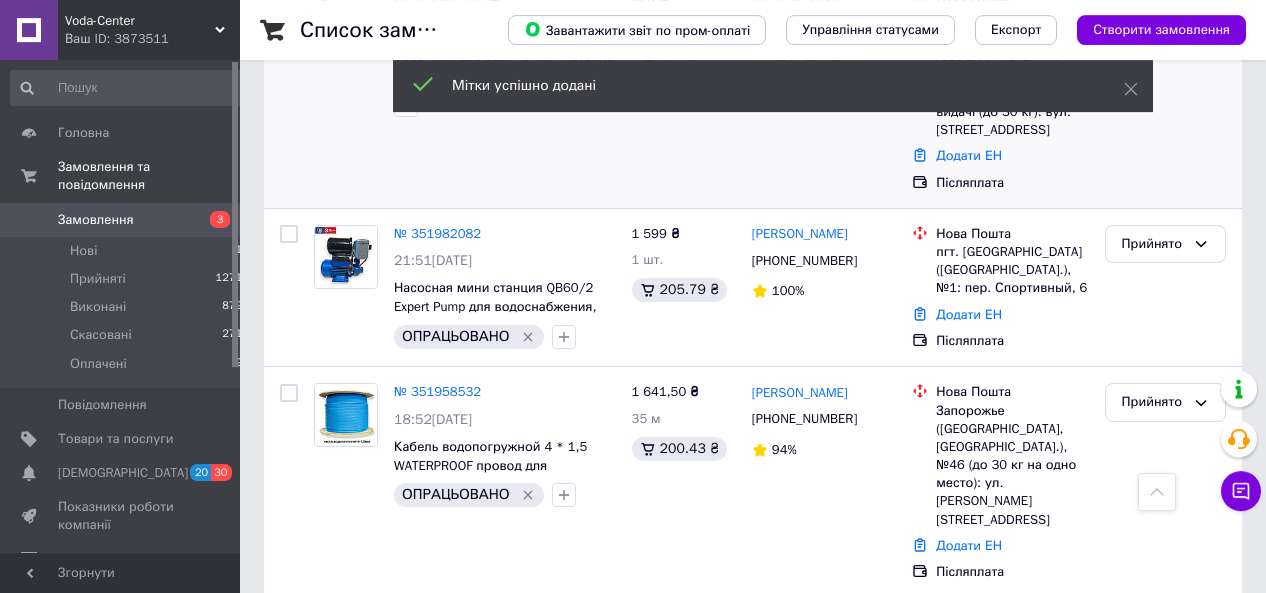 scroll, scrollTop: 0, scrollLeft: 0, axis: both 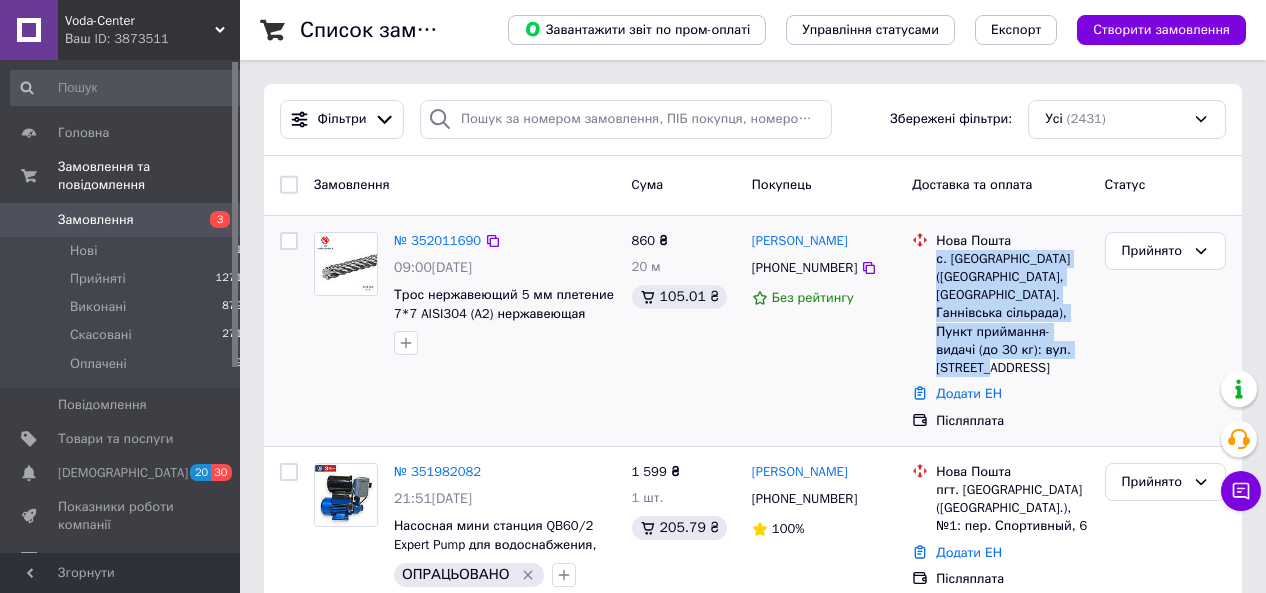 drag, startPoint x: 1041, startPoint y: 369, endPoint x: 933, endPoint y: 266, distance: 149.24141 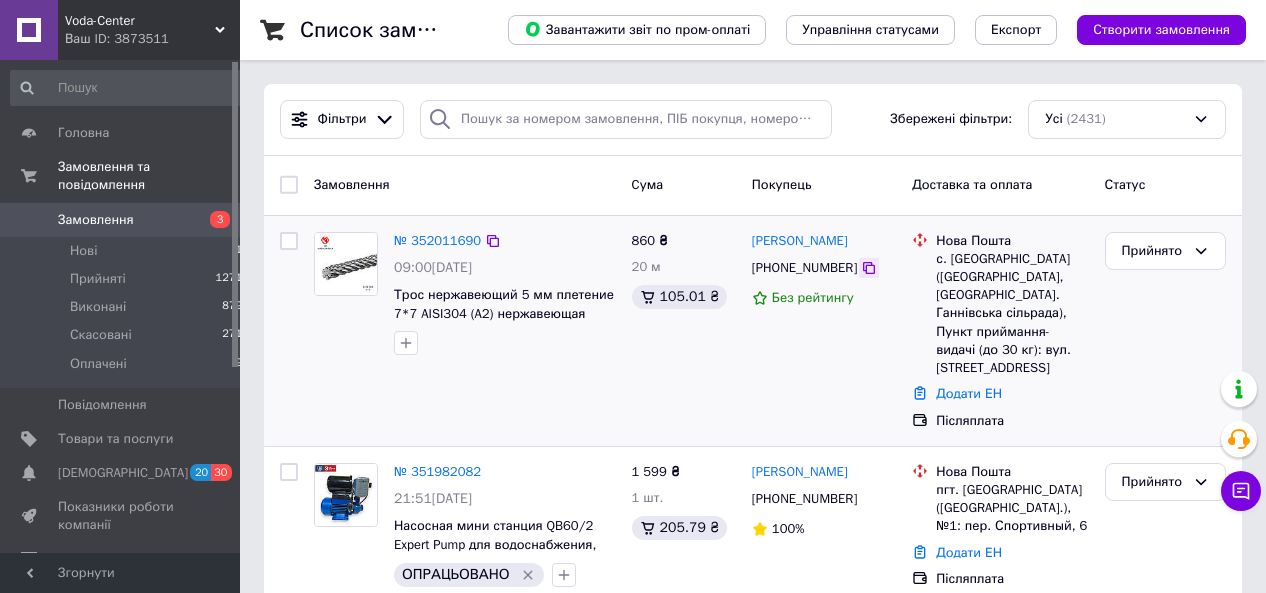 click 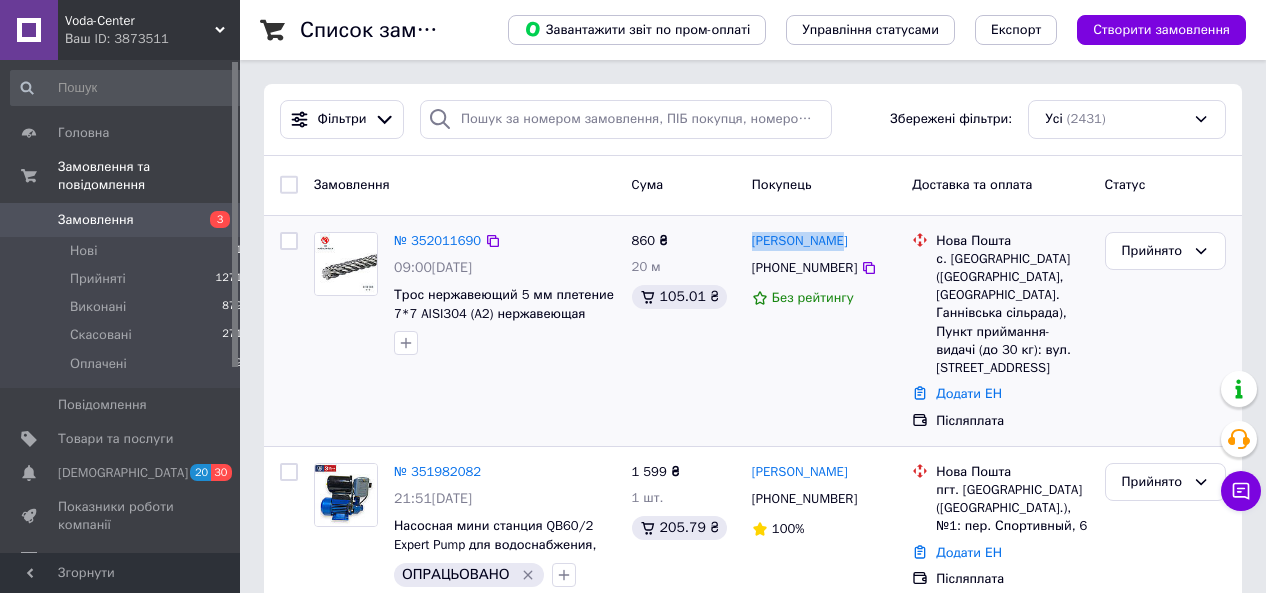 drag, startPoint x: 817, startPoint y: 245, endPoint x: 748, endPoint y: 252, distance: 69.354164 